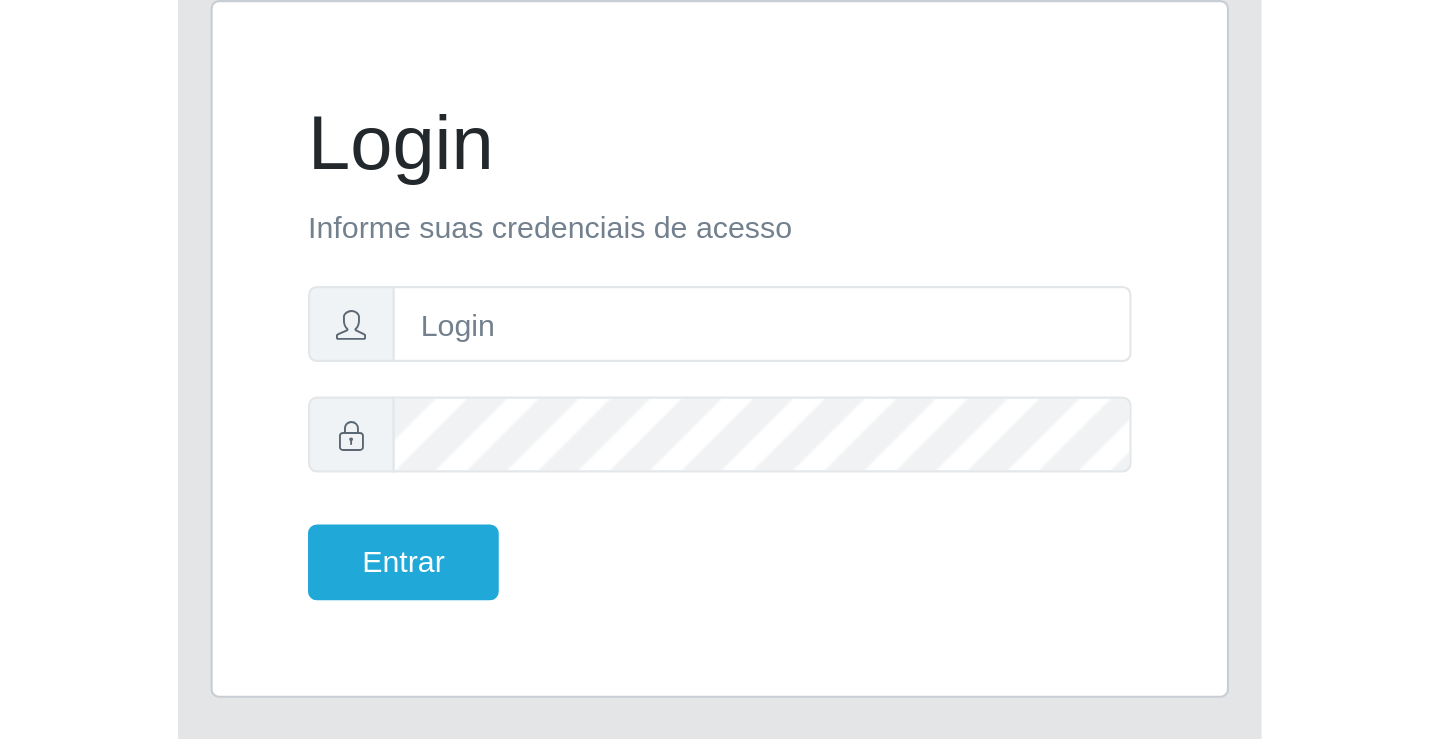 scroll, scrollTop: 0, scrollLeft: 0, axis: both 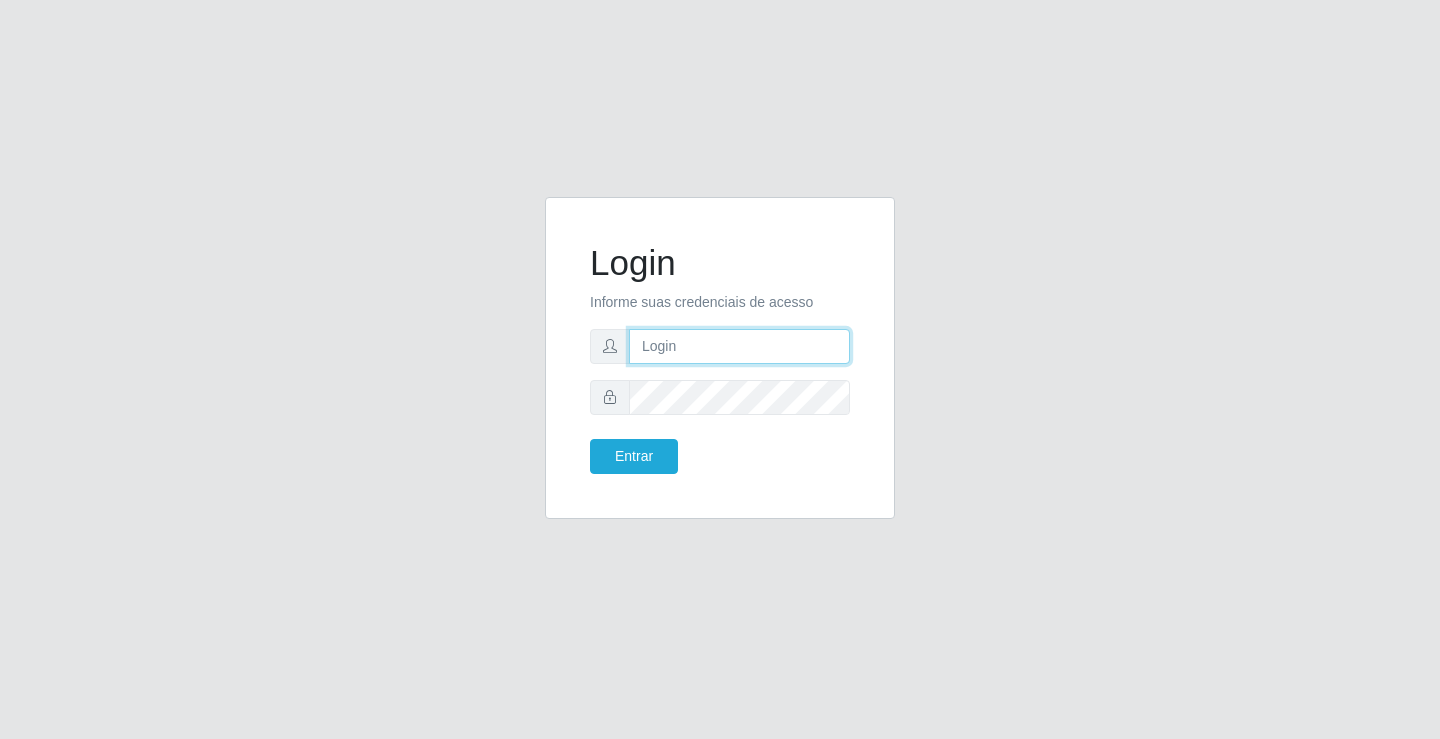 click at bounding box center (739, 346) 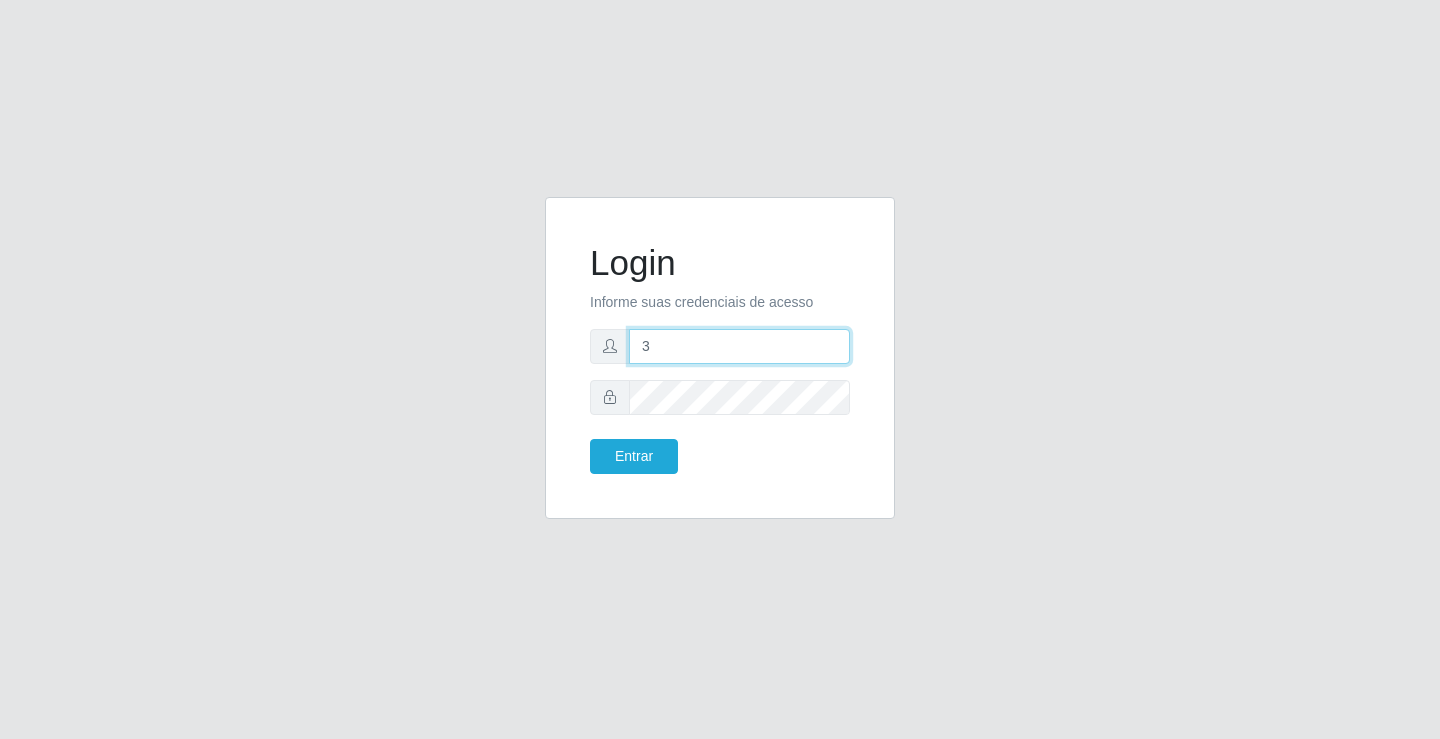 click on "3" at bounding box center [739, 346] 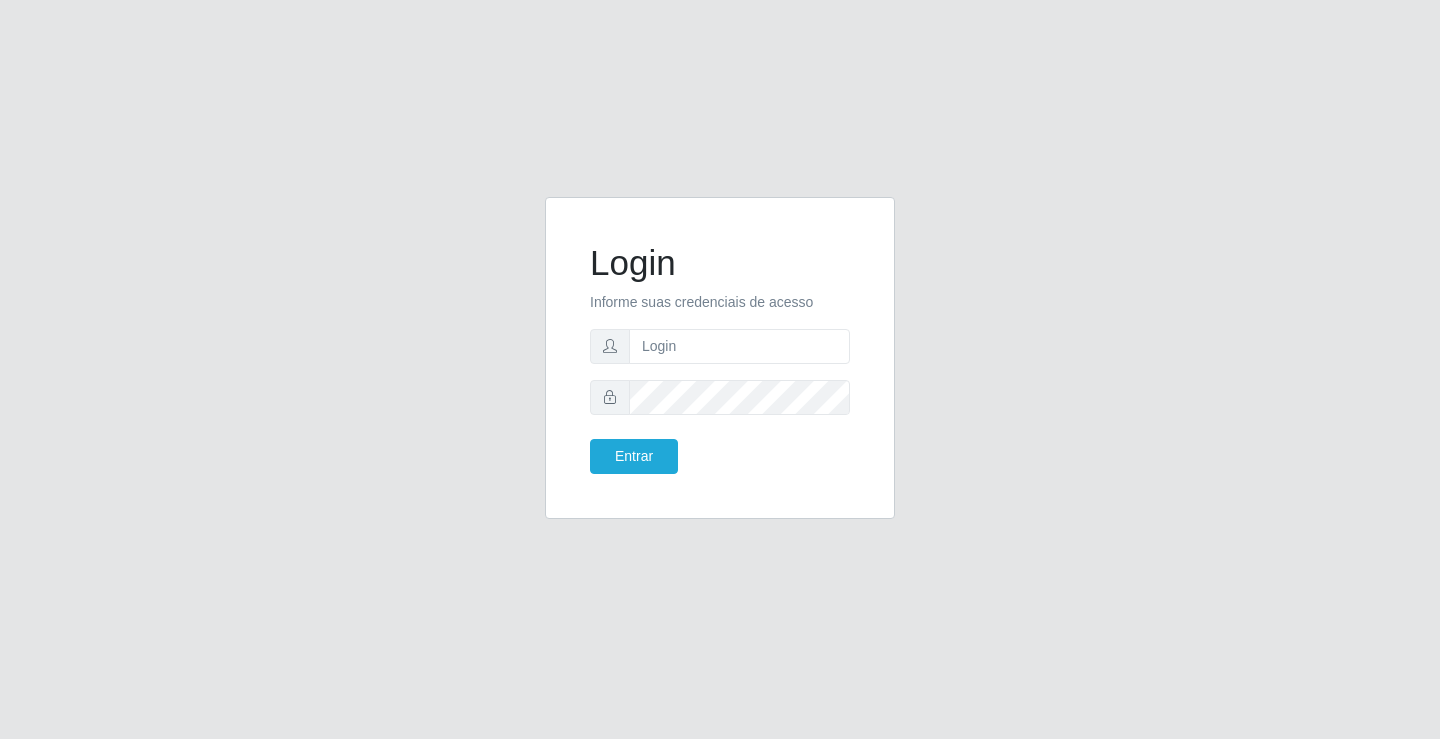 click on "Informe suas credenciais de acesso" at bounding box center [720, 302] 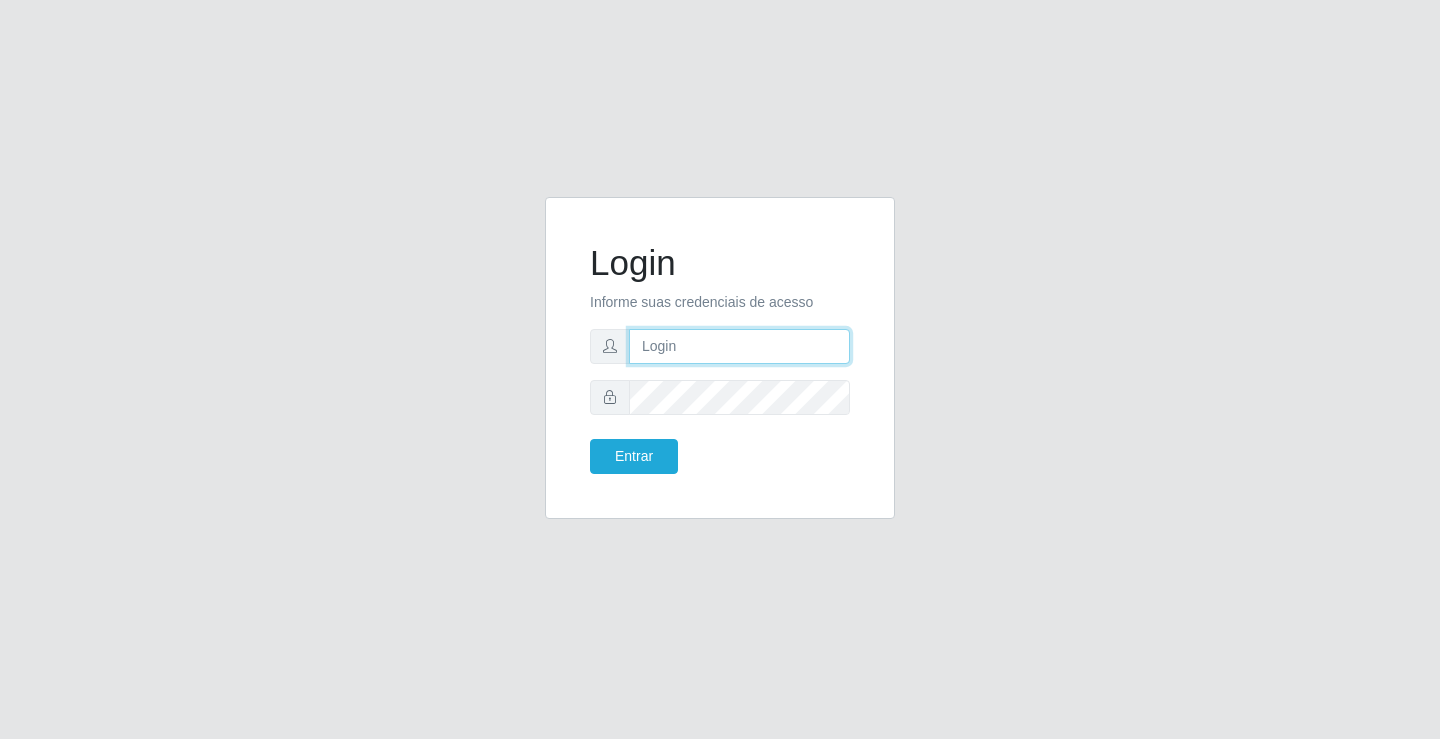 click at bounding box center (739, 346) 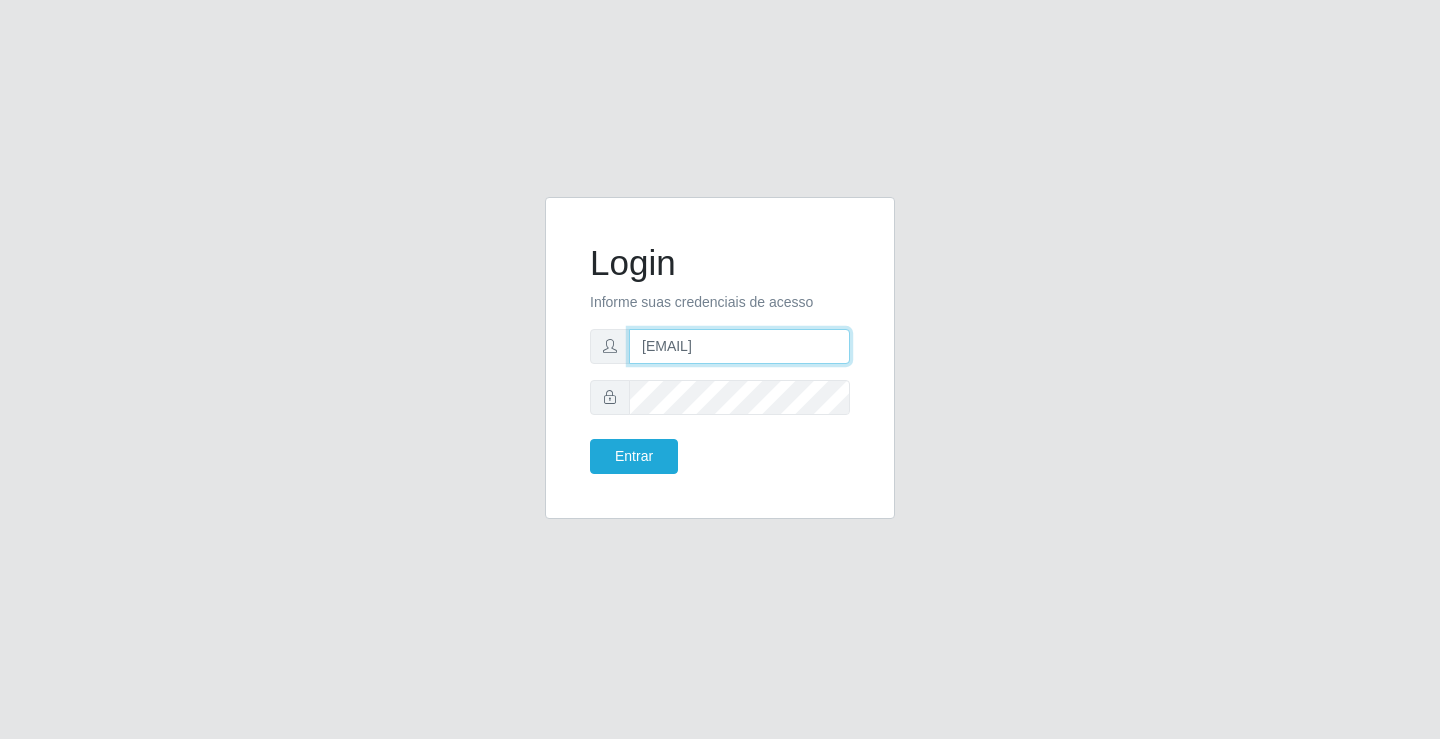 type on "[EMAIL]" 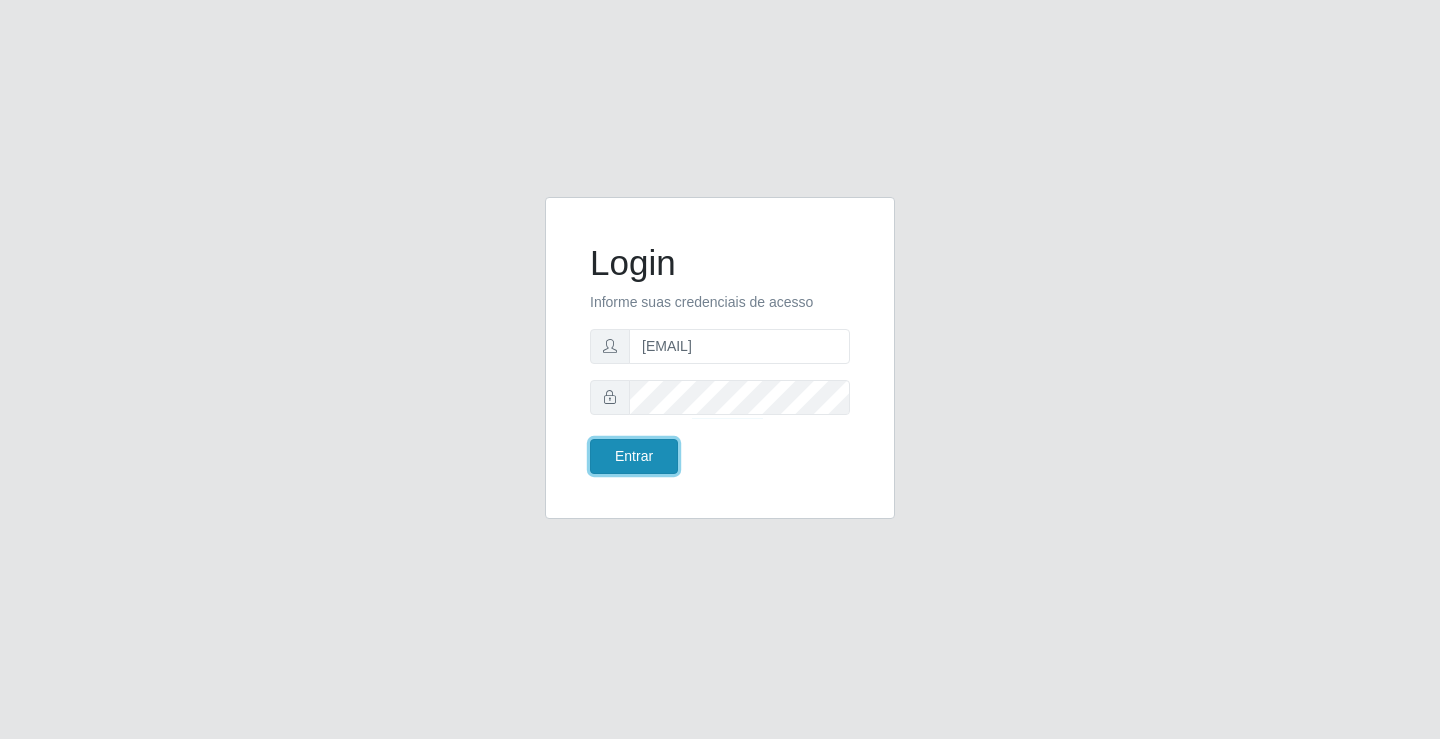 click on "Entrar" at bounding box center (634, 456) 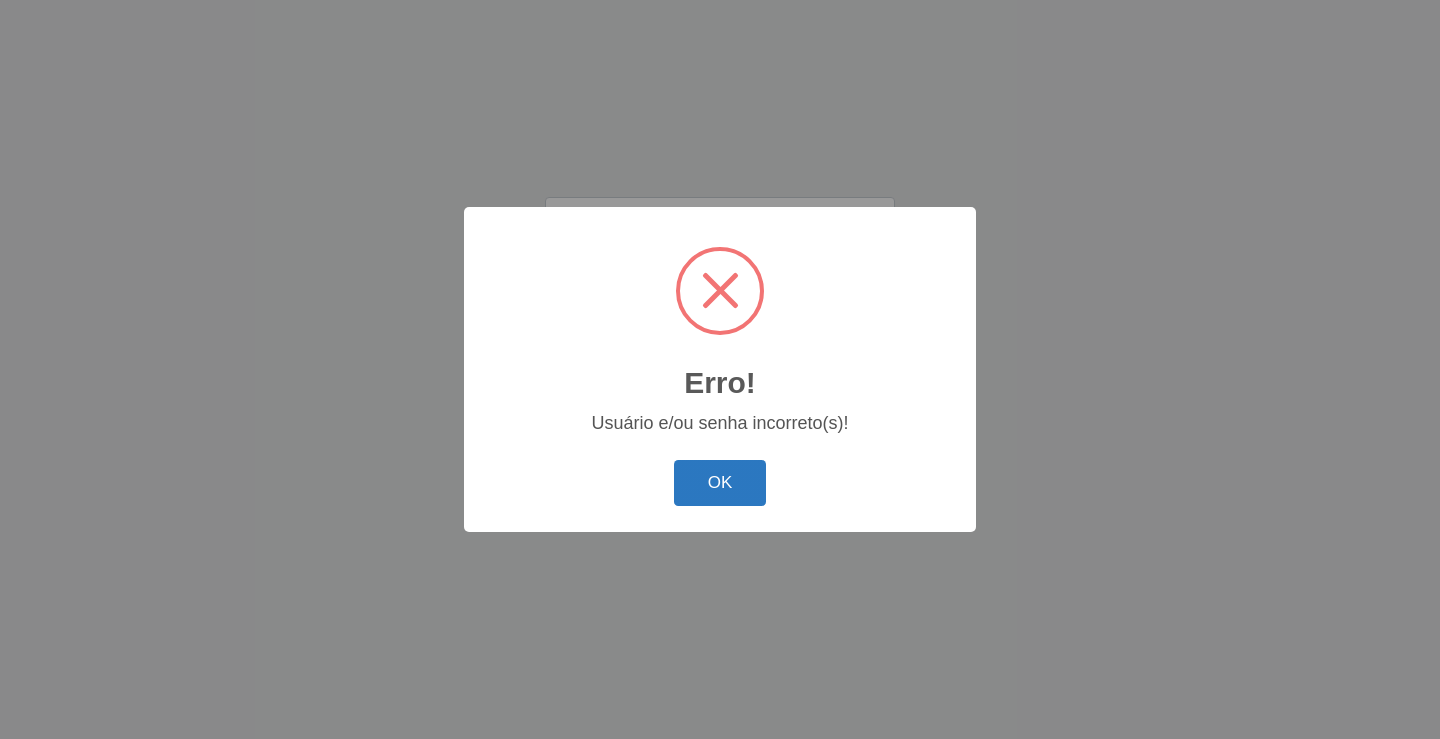 click on "OK" at bounding box center (720, 483) 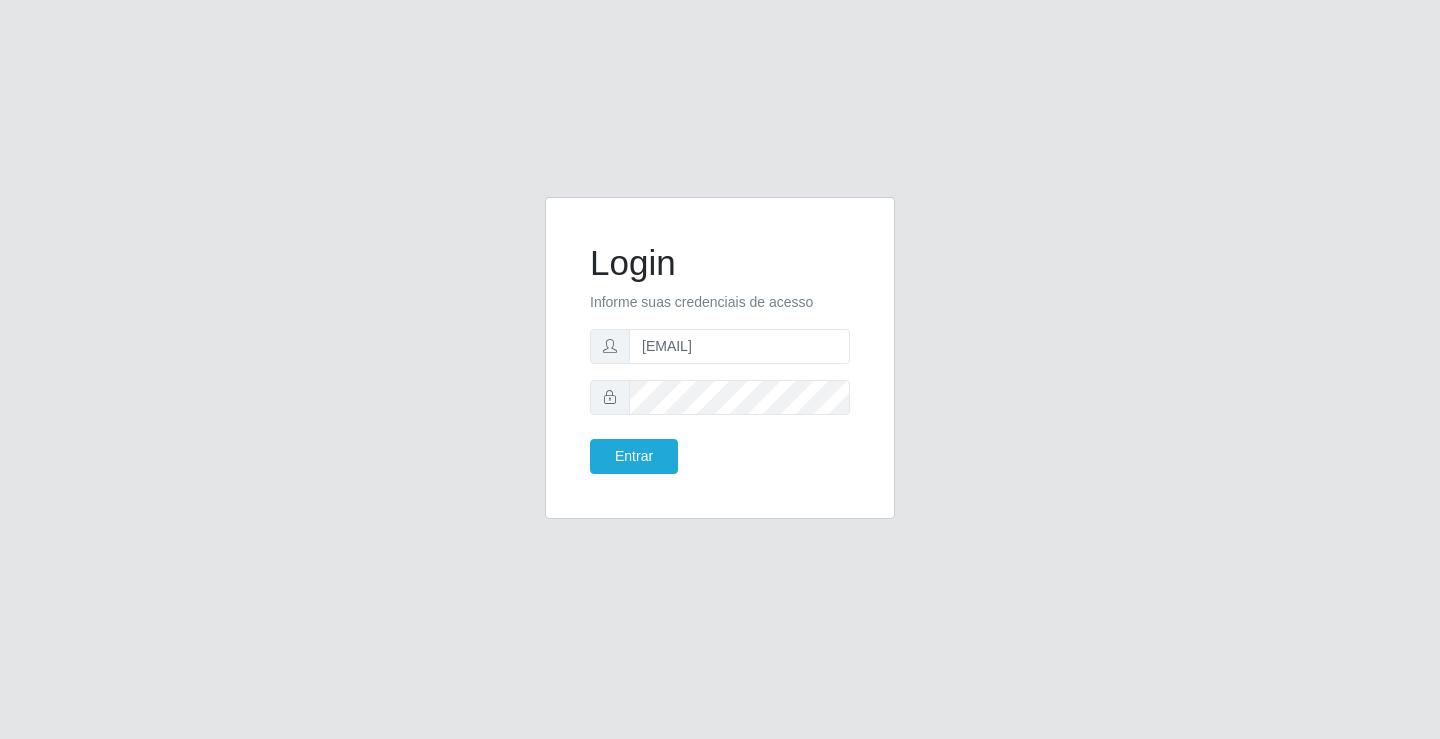 click at bounding box center (610, 397) 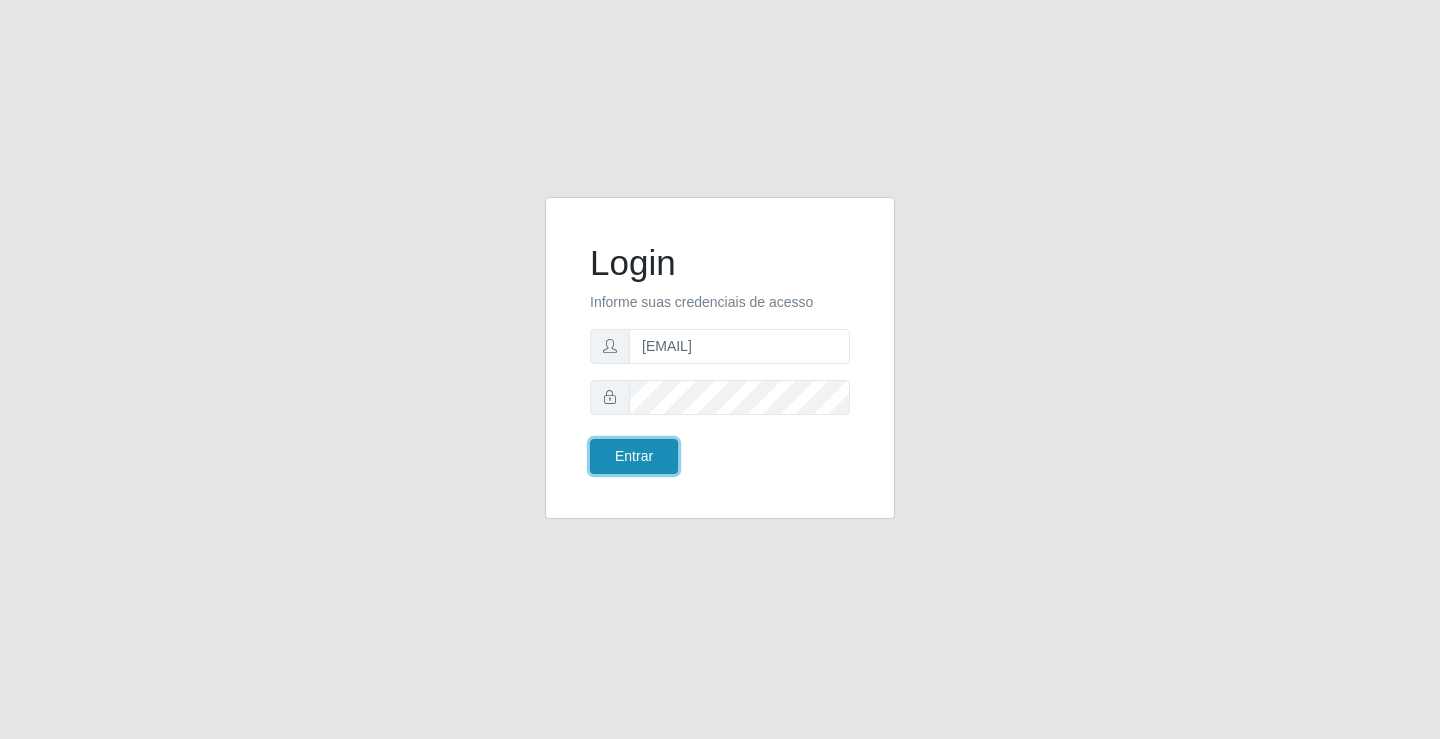 click on "Entrar" at bounding box center (634, 456) 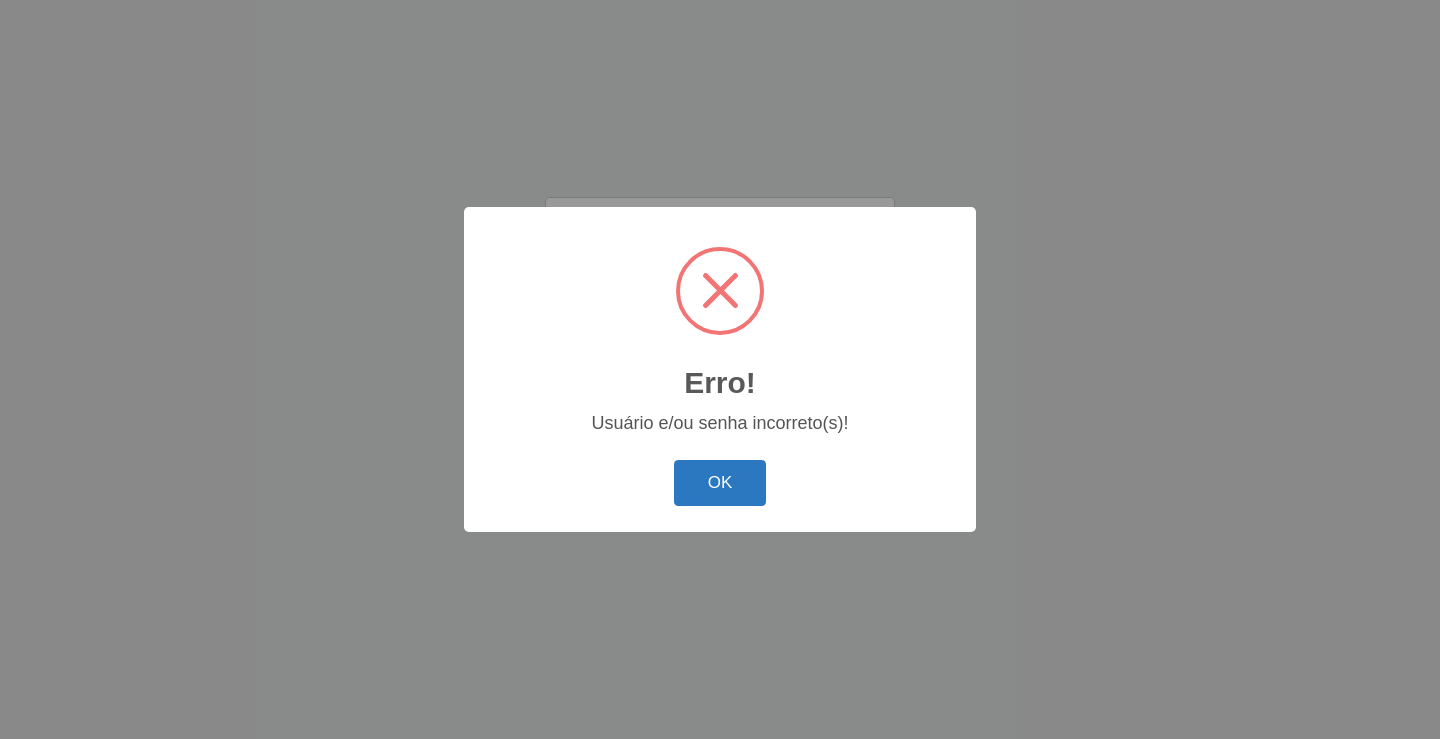 click on "OK" at bounding box center (720, 483) 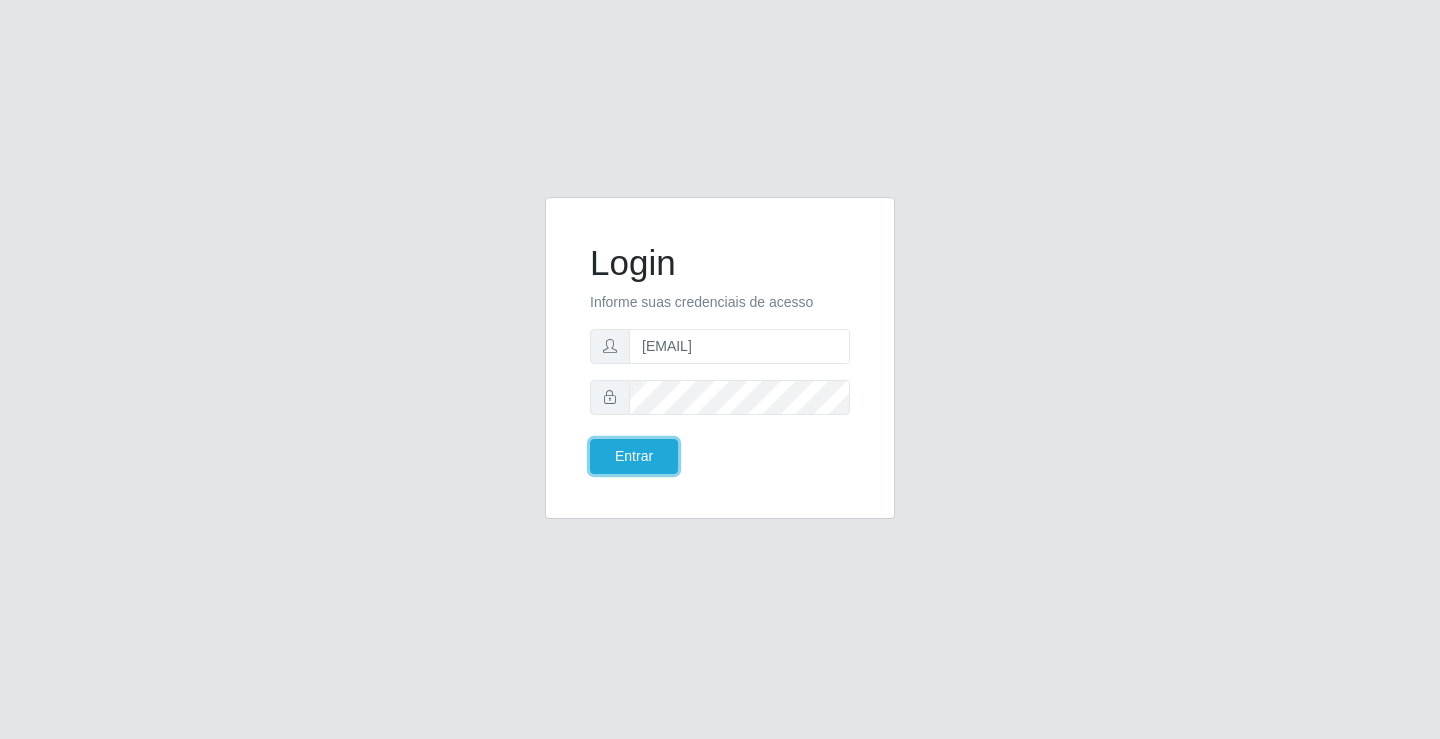type 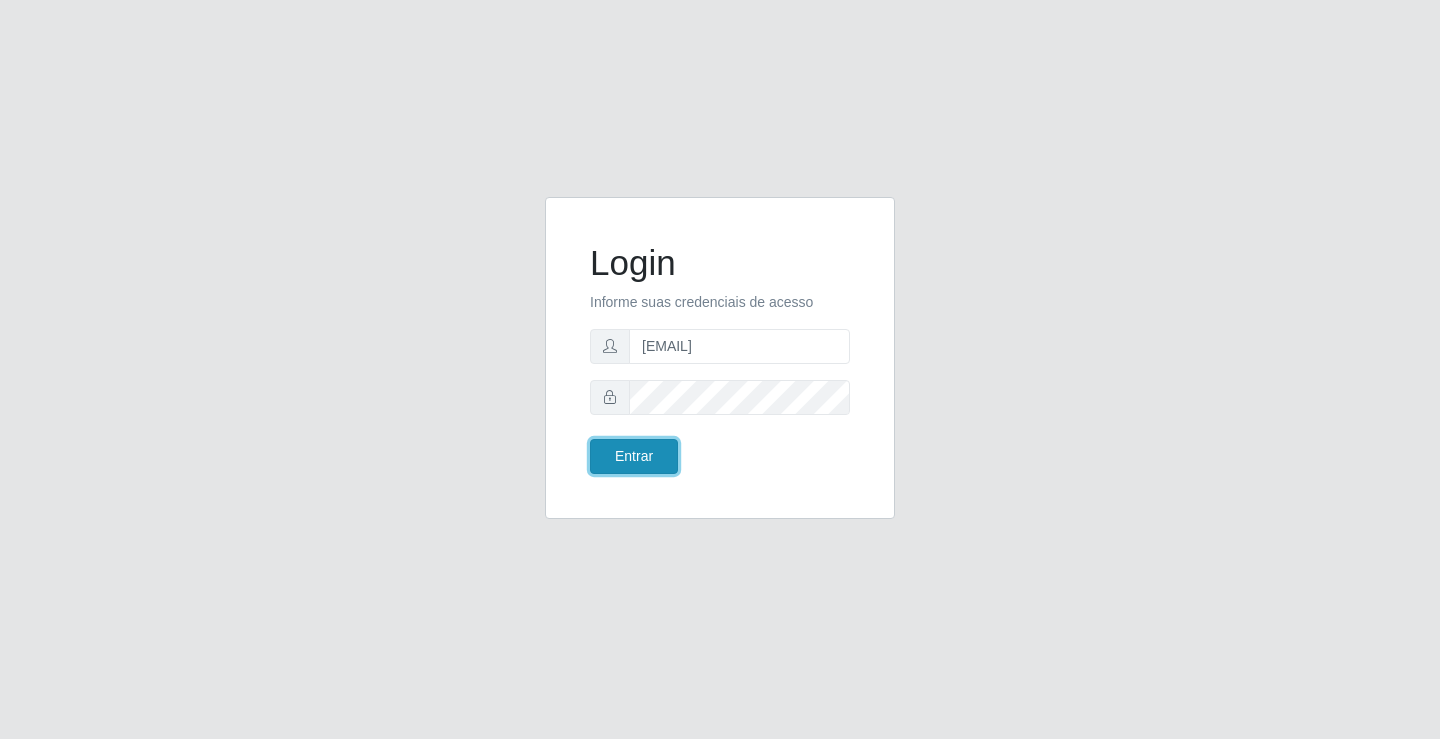 click on "Entrar" at bounding box center [634, 456] 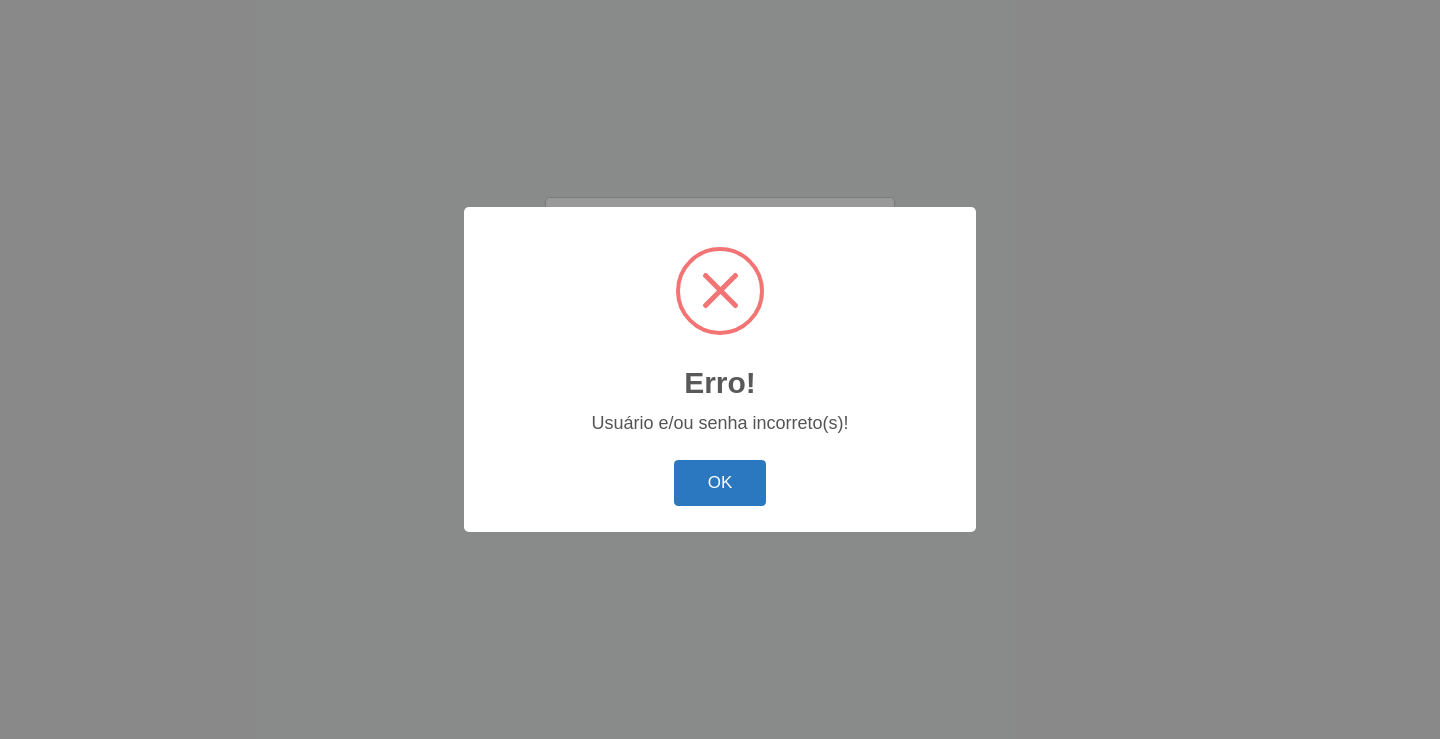 click on "OK" at bounding box center [720, 483] 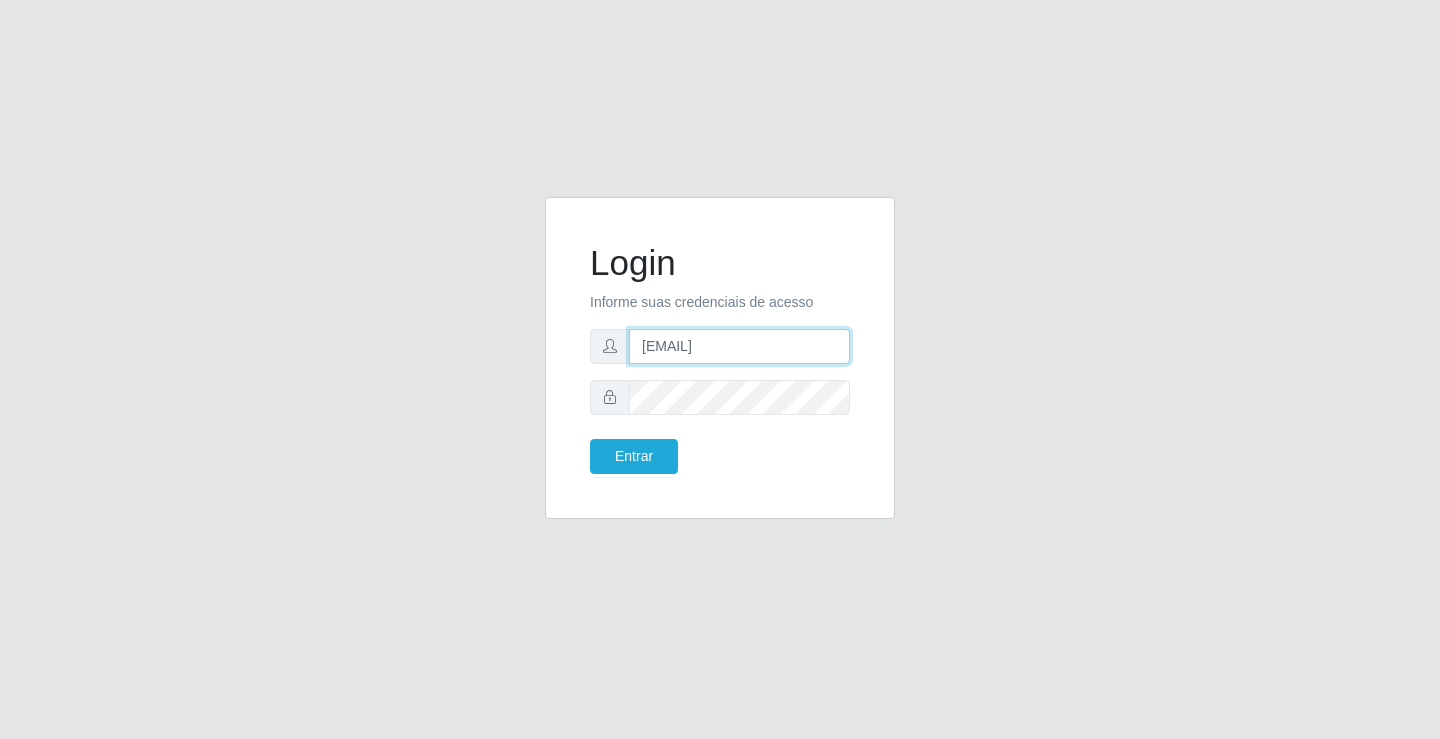 click on "[EMAIL]" at bounding box center [739, 346] 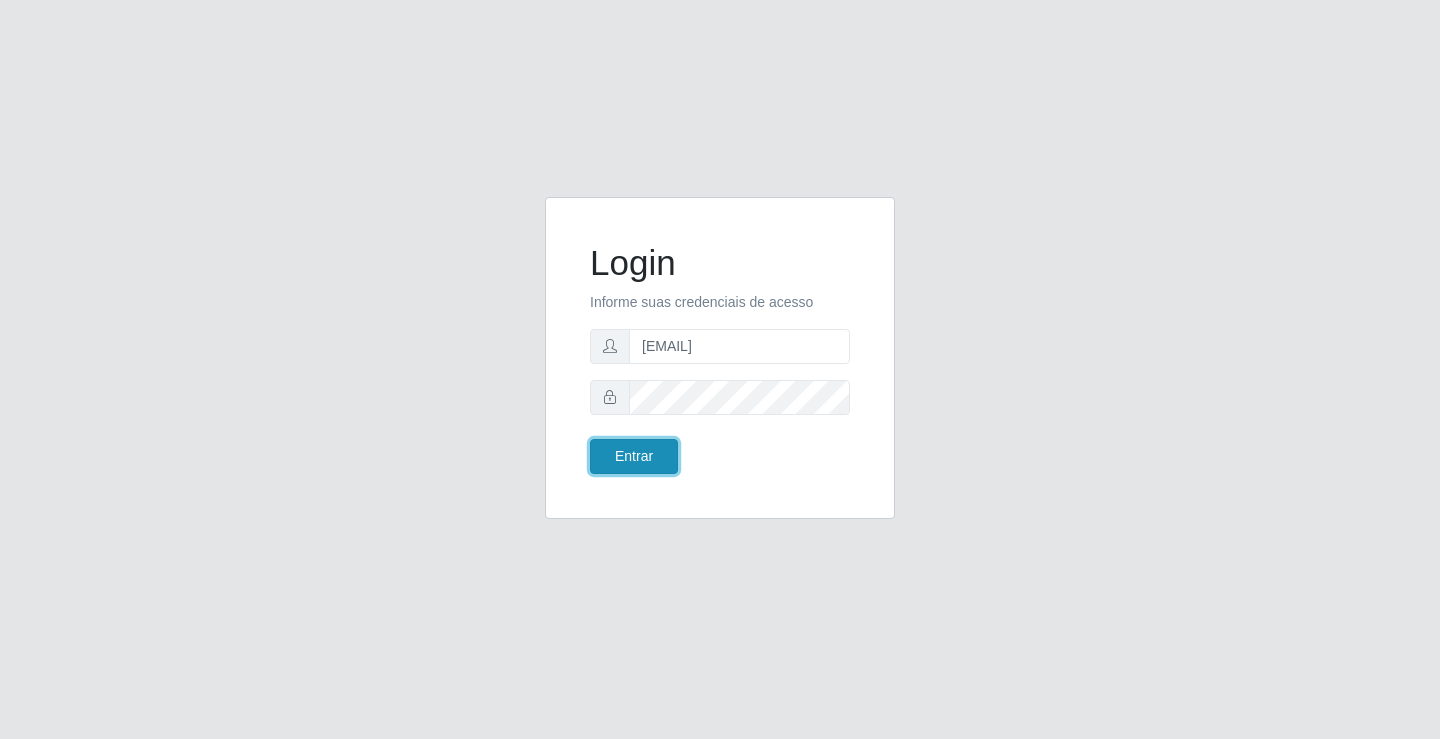 click on "Entrar" at bounding box center (634, 456) 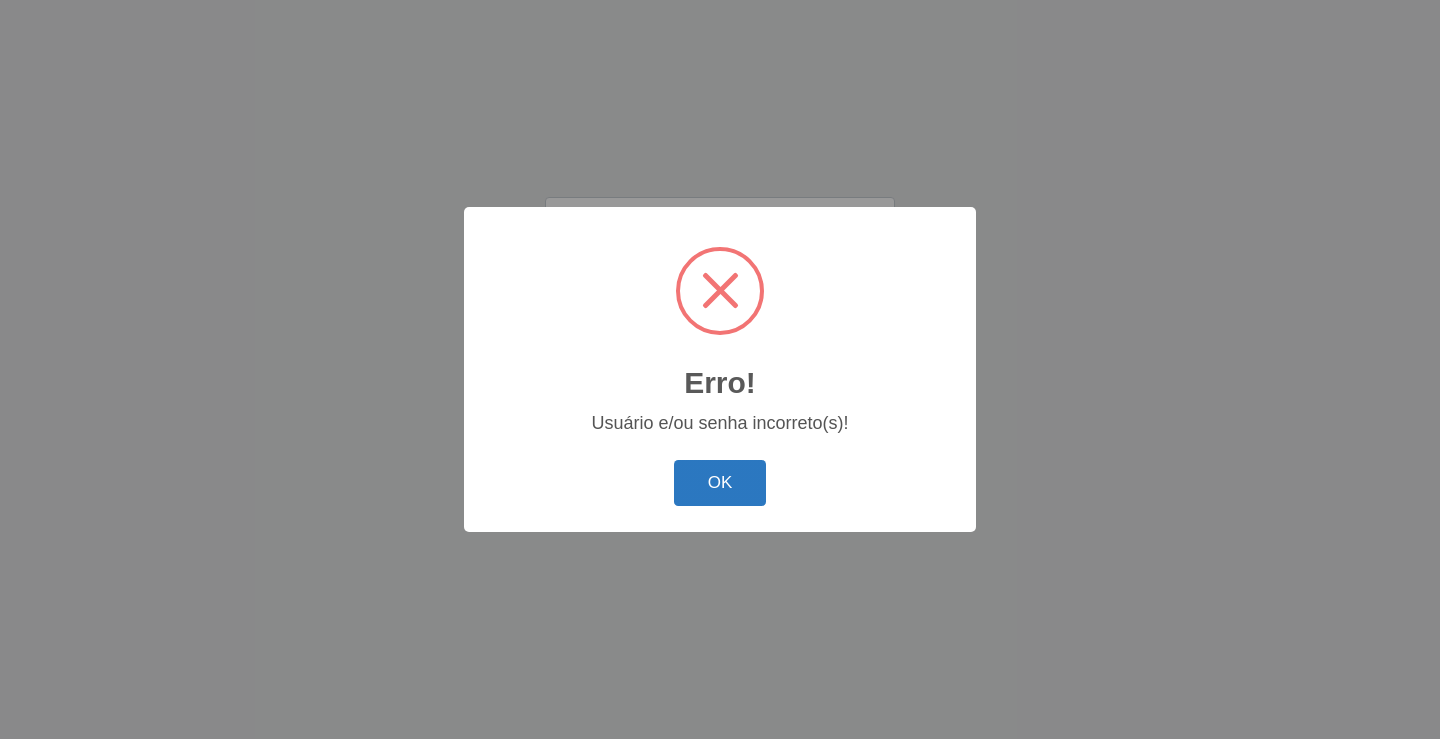 click on "OK" at bounding box center (720, 483) 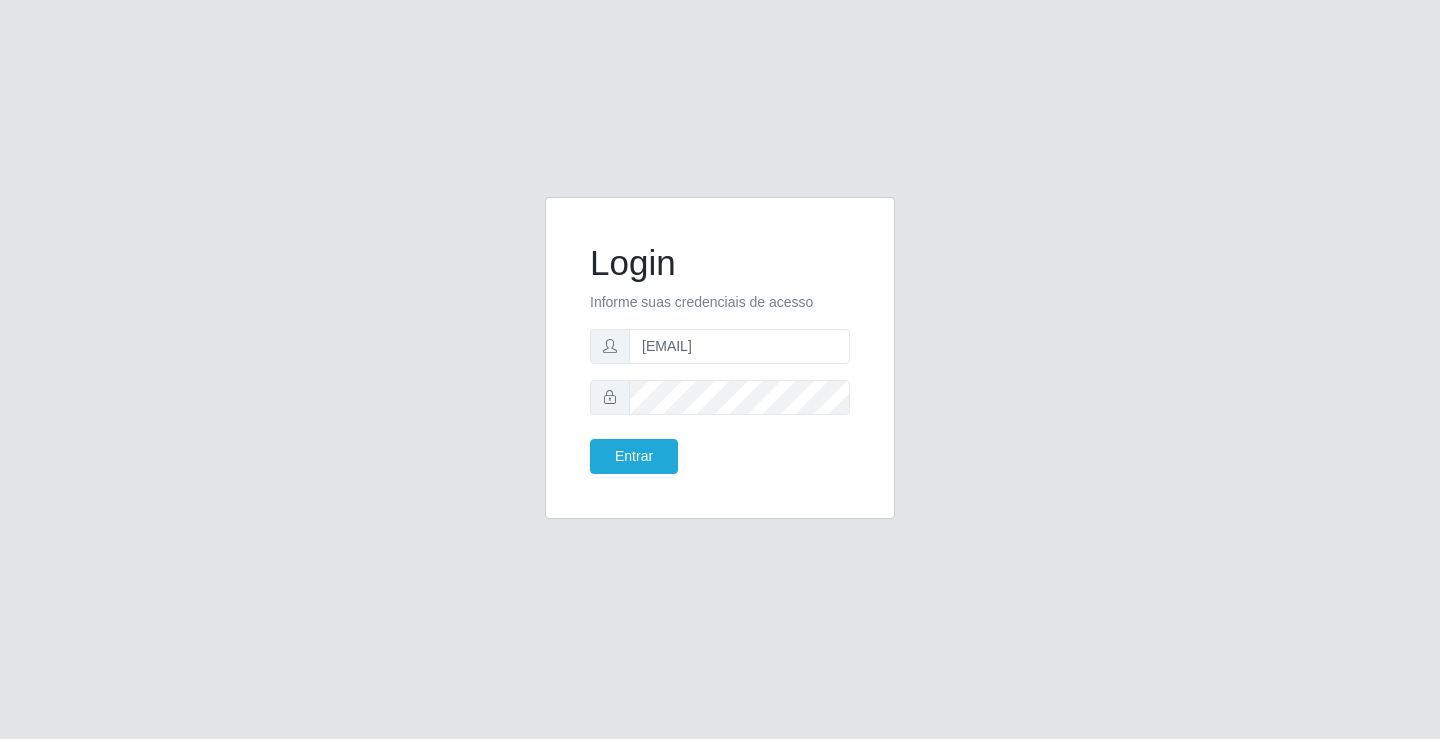 click on "Informe suas credenciais de acesso" at bounding box center (720, 302) 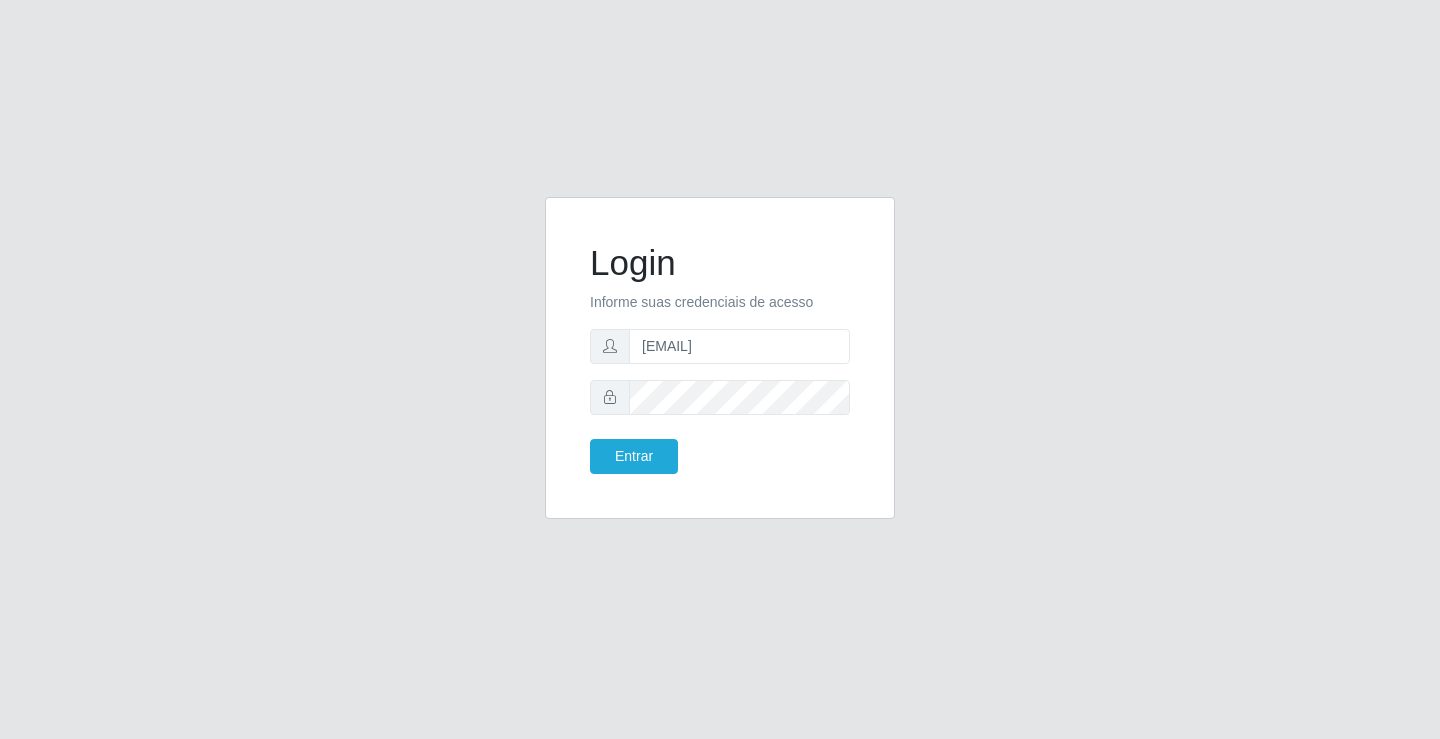 click on "Login Informe suas credenciais de acesso janailson@edilicya Entrar" at bounding box center (720, 358) 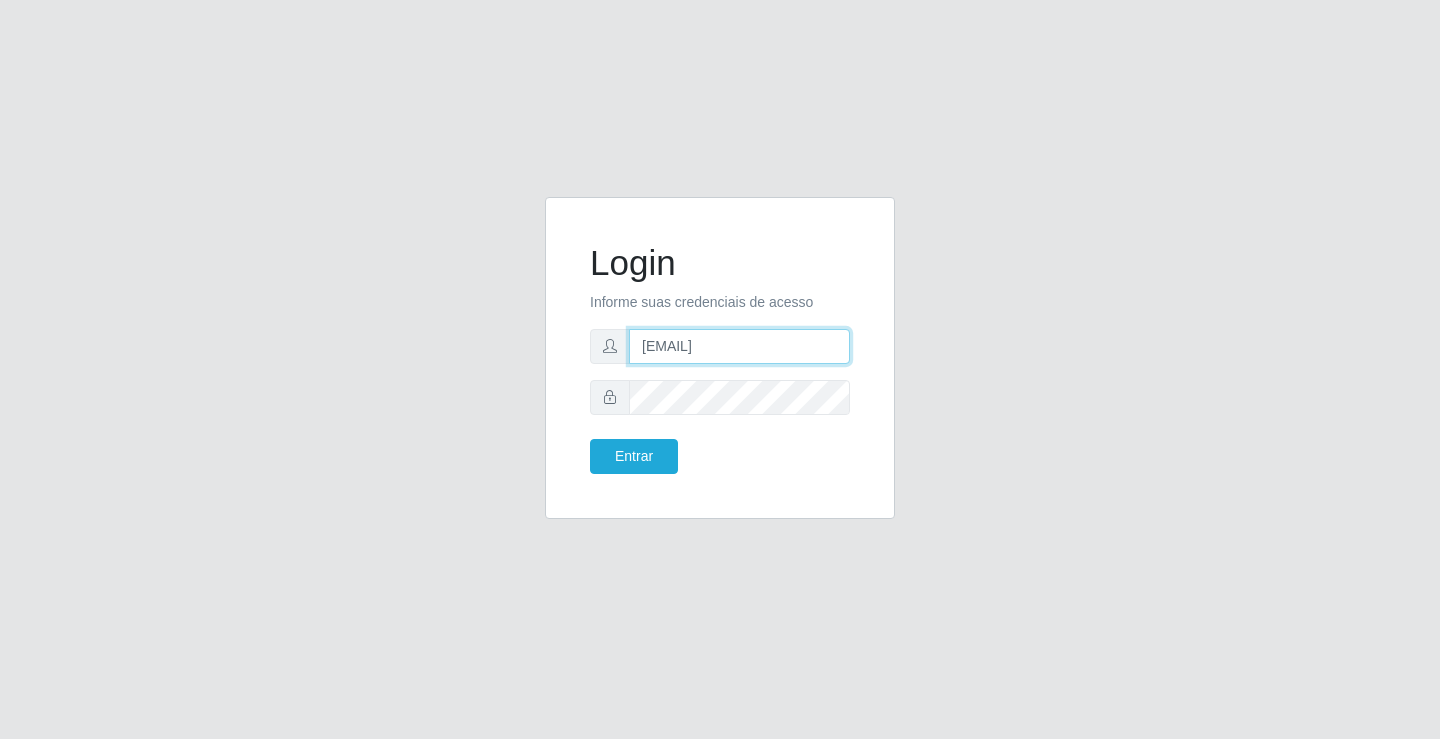 click on "[EMAIL]" at bounding box center (739, 346) 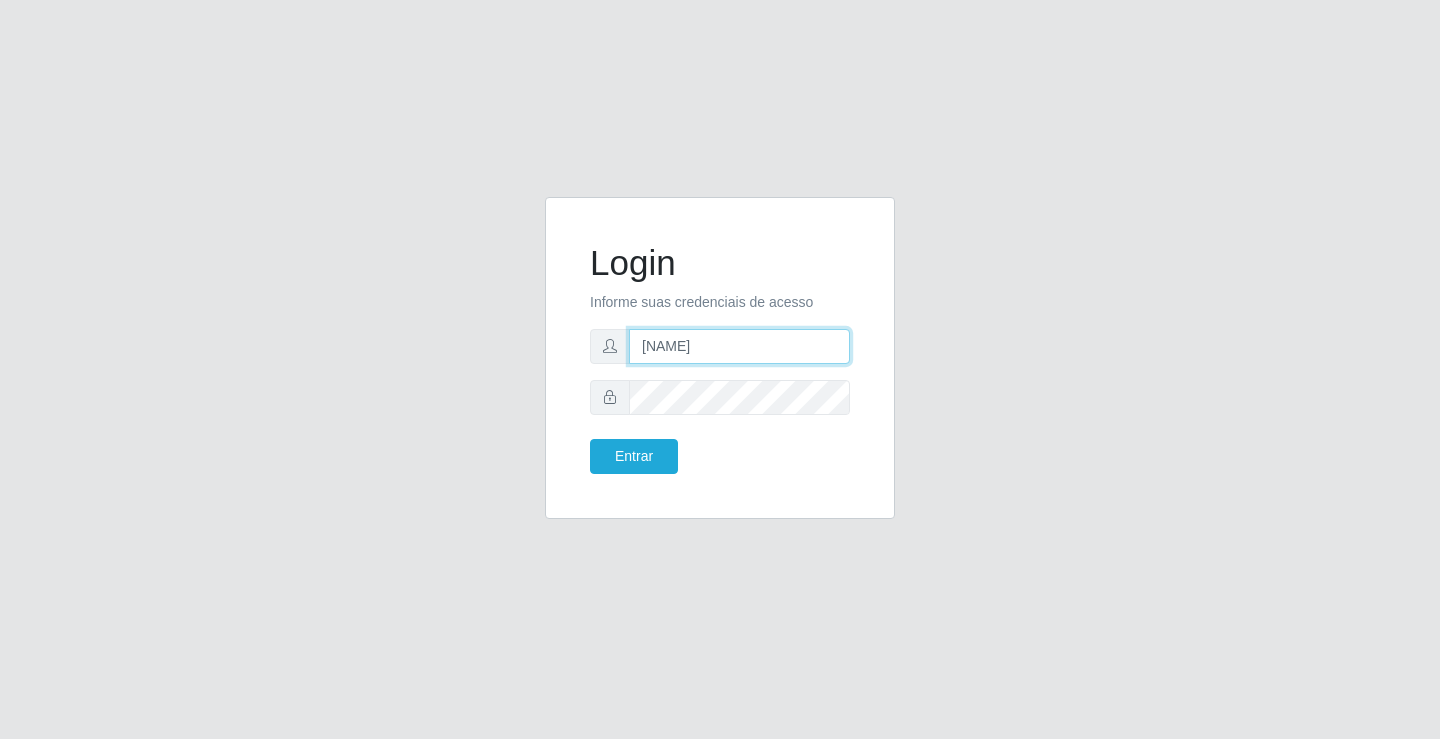 type on "j" 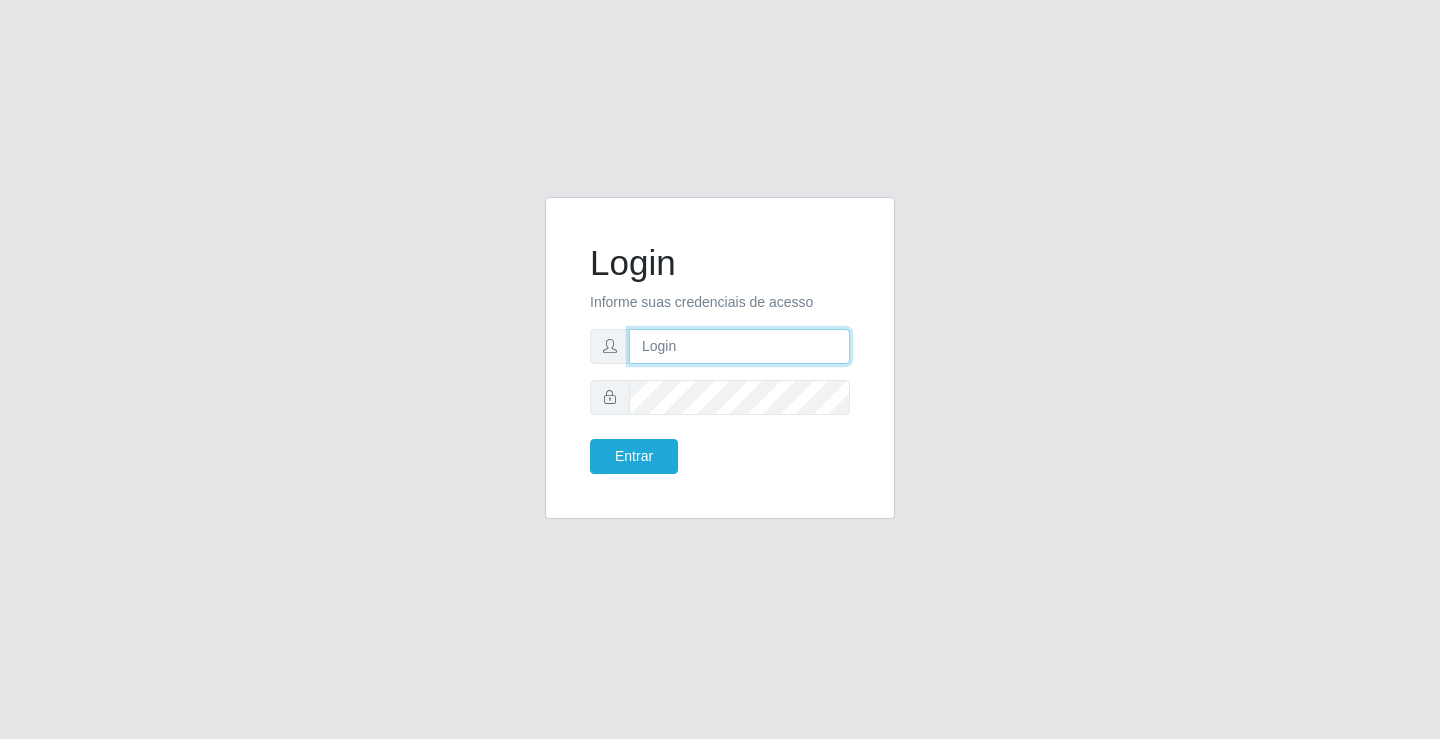 click at bounding box center [739, 346] 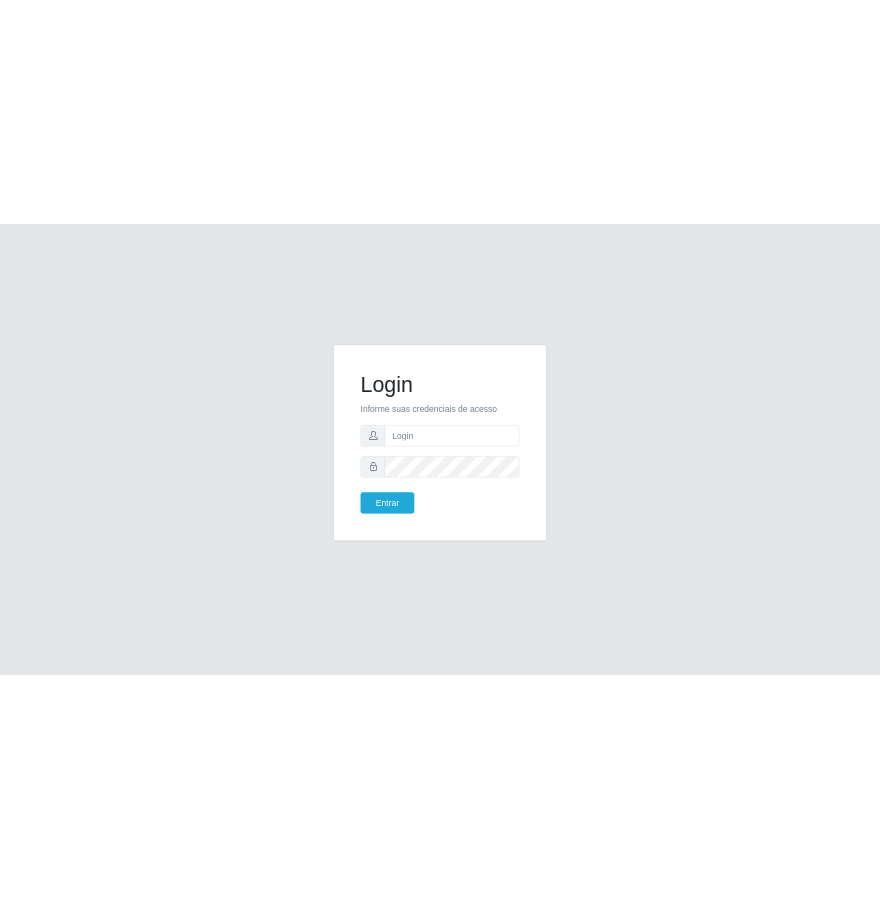 scroll, scrollTop: 0, scrollLeft: 0, axis: both 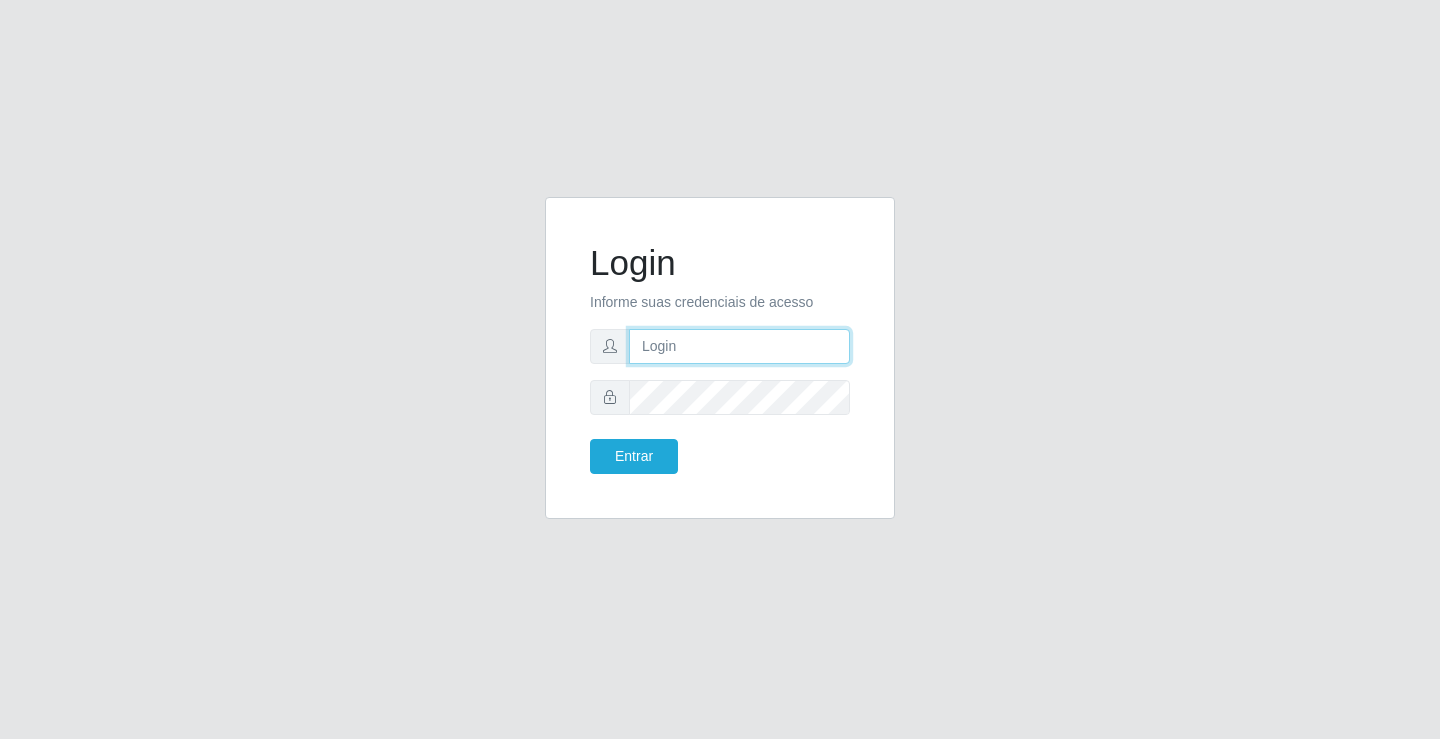 click at bounding box center [739, 346] 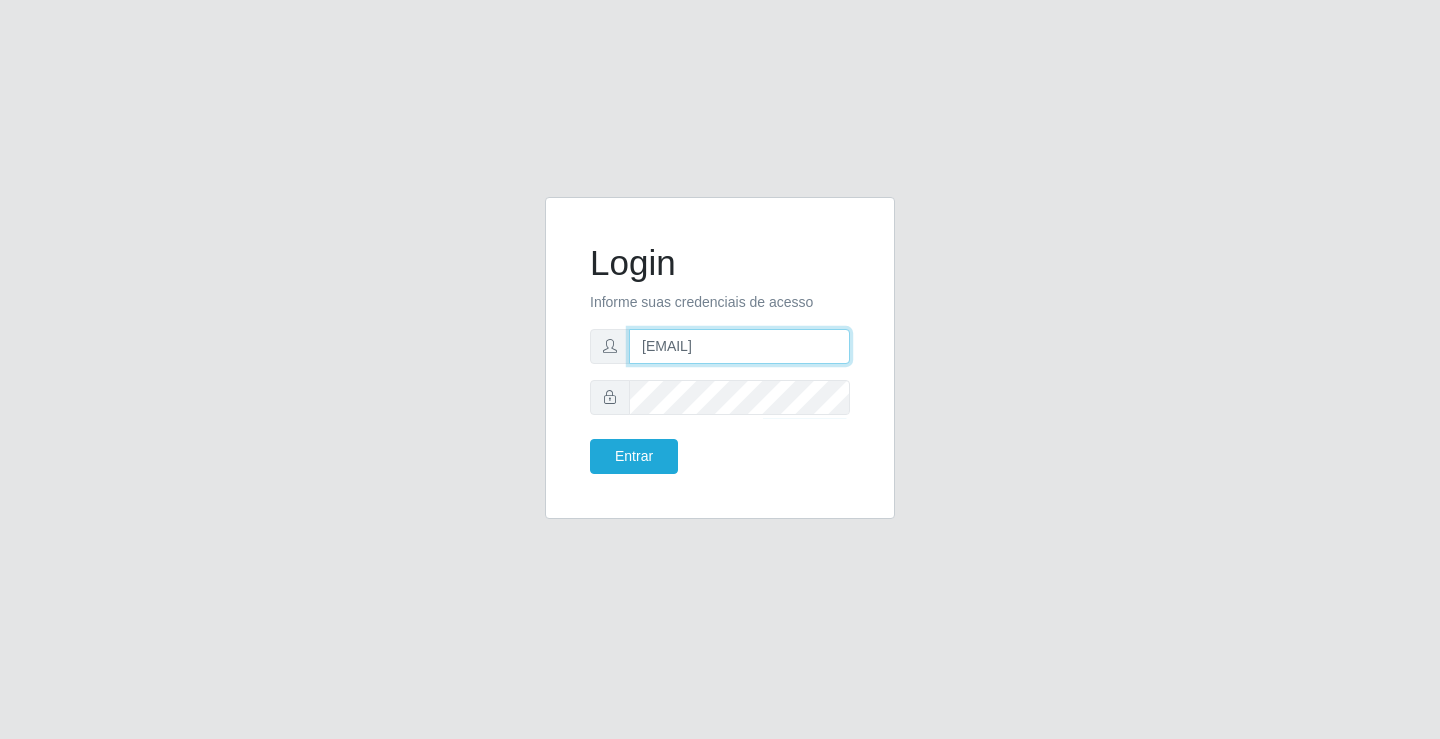 click on "[EMAIL]" at bounding box center (739, 346) 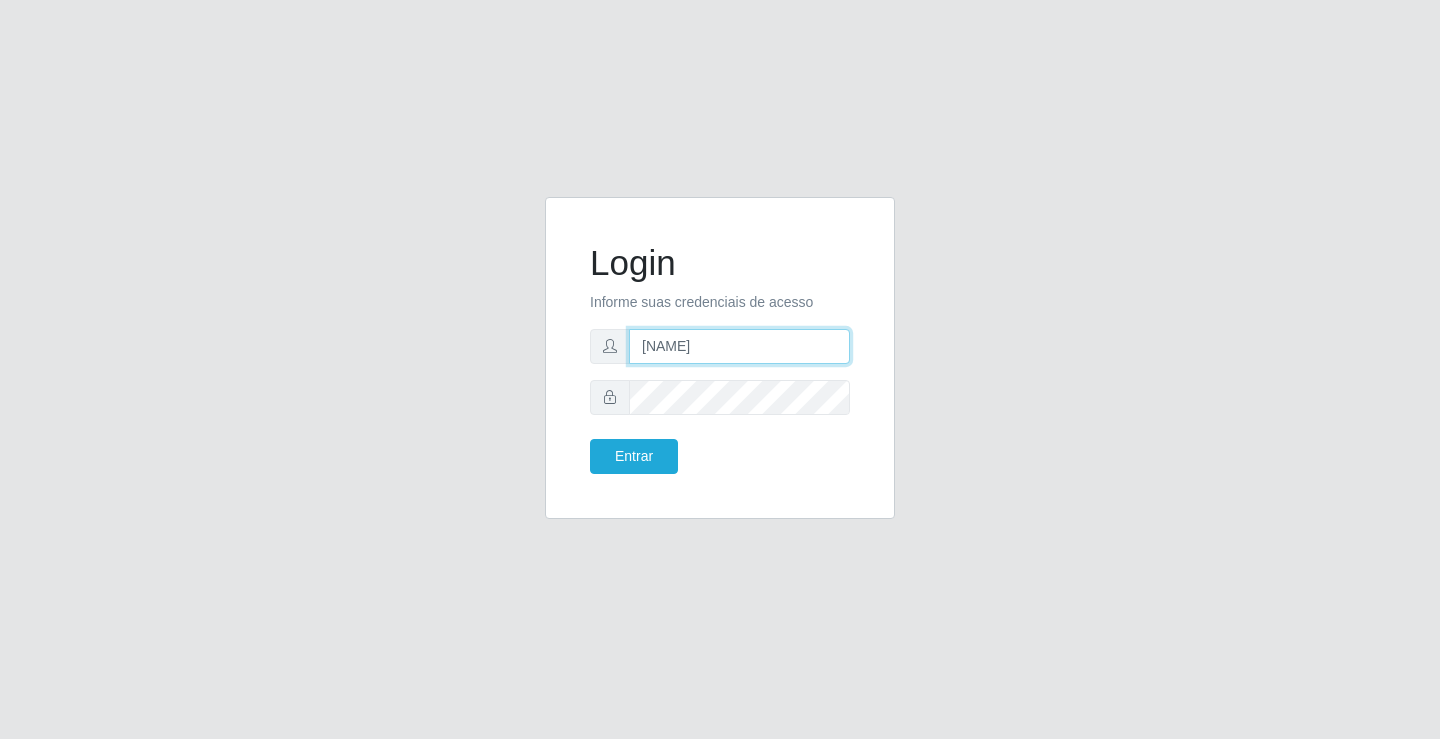 type on "j" 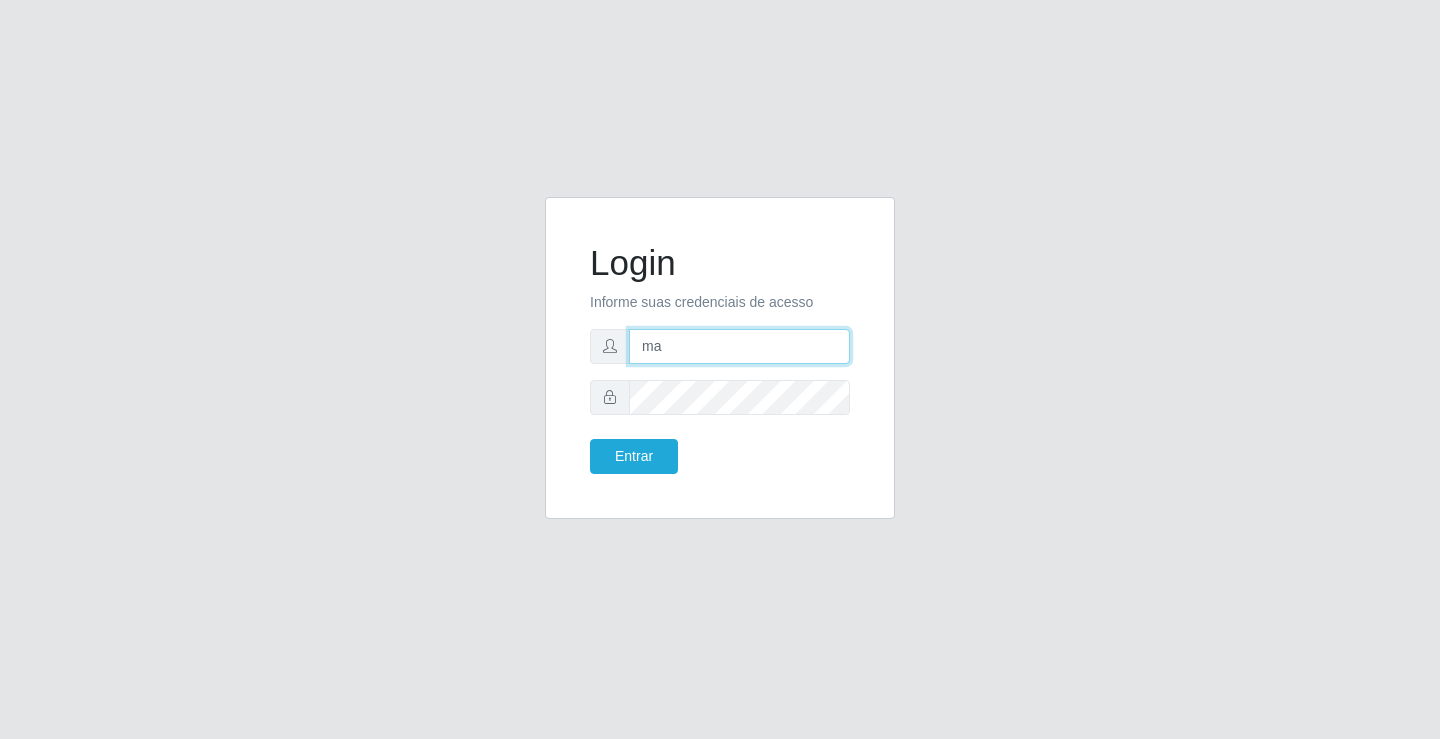 type on "m" 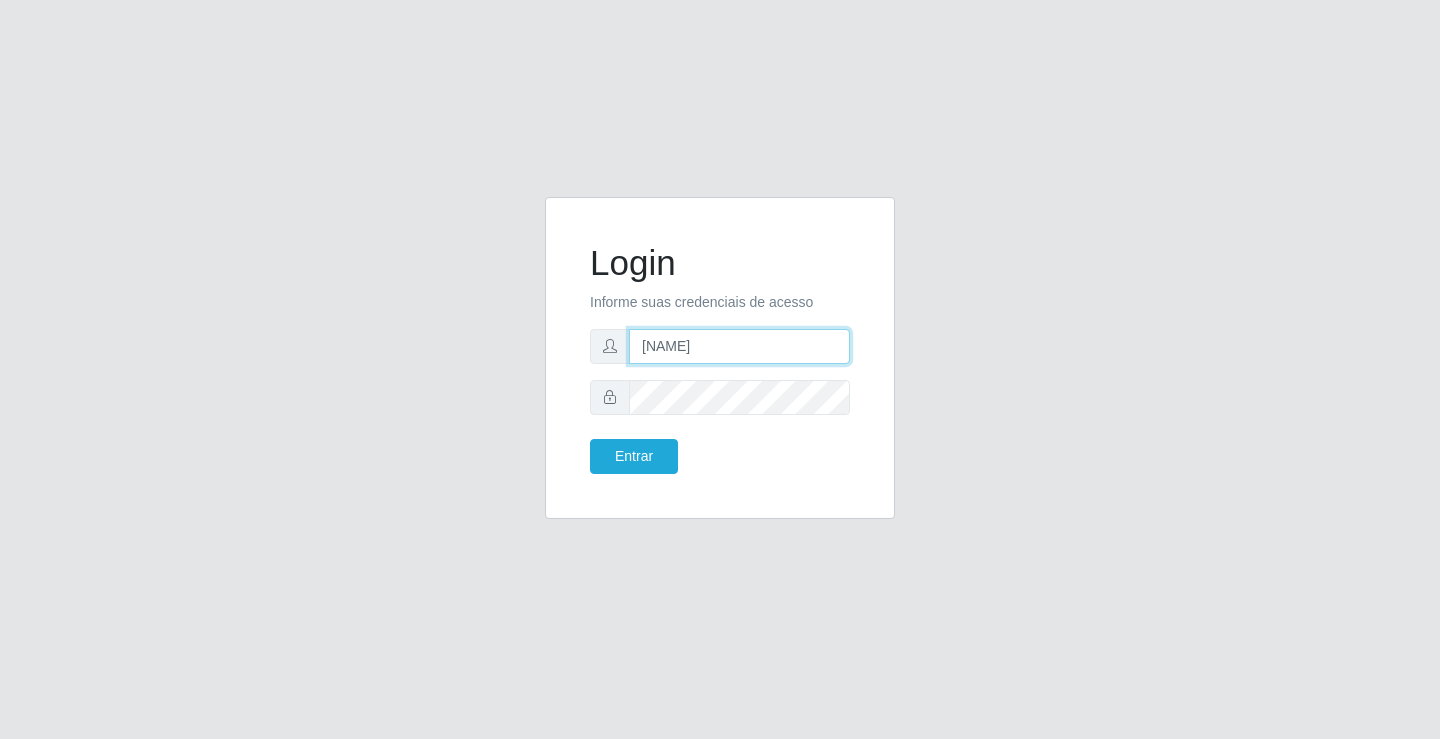 type on "M" 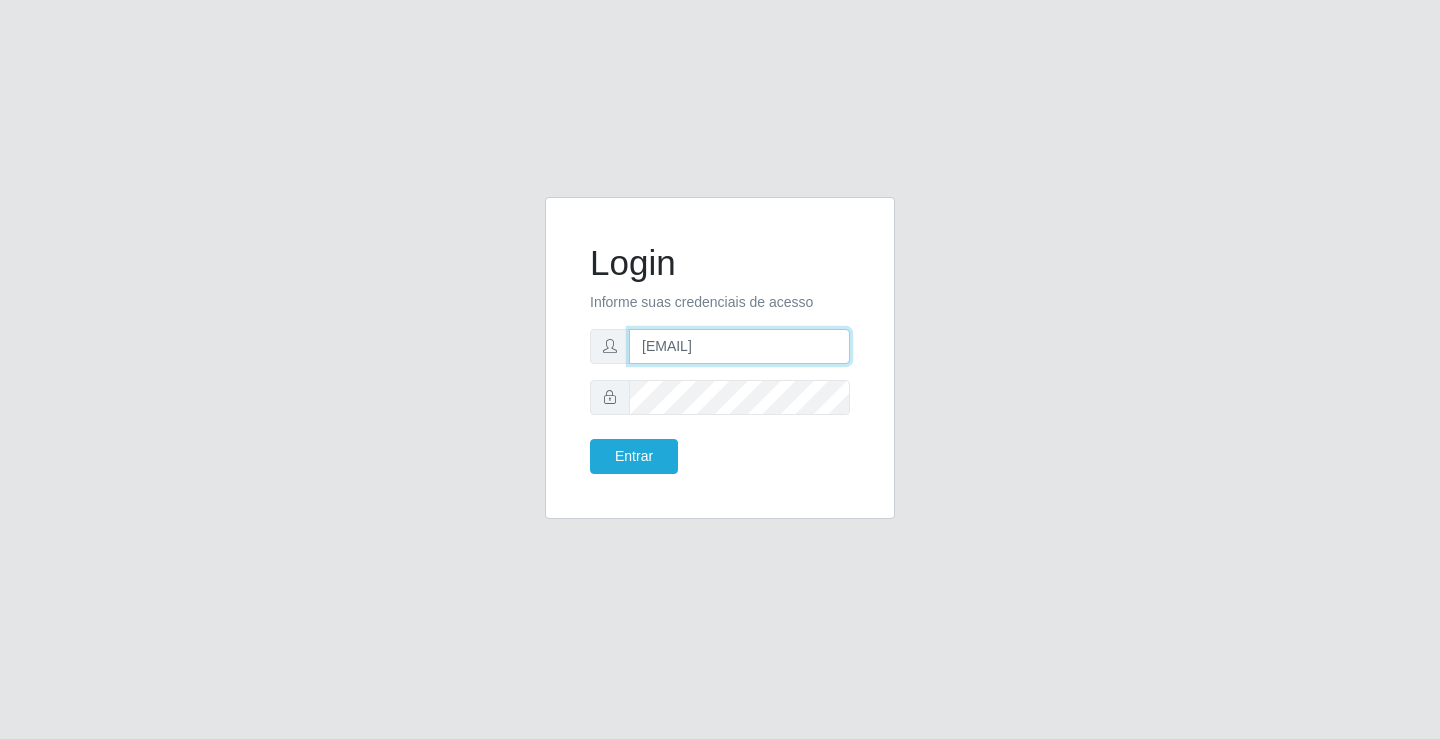 type on "[EMAIL]" 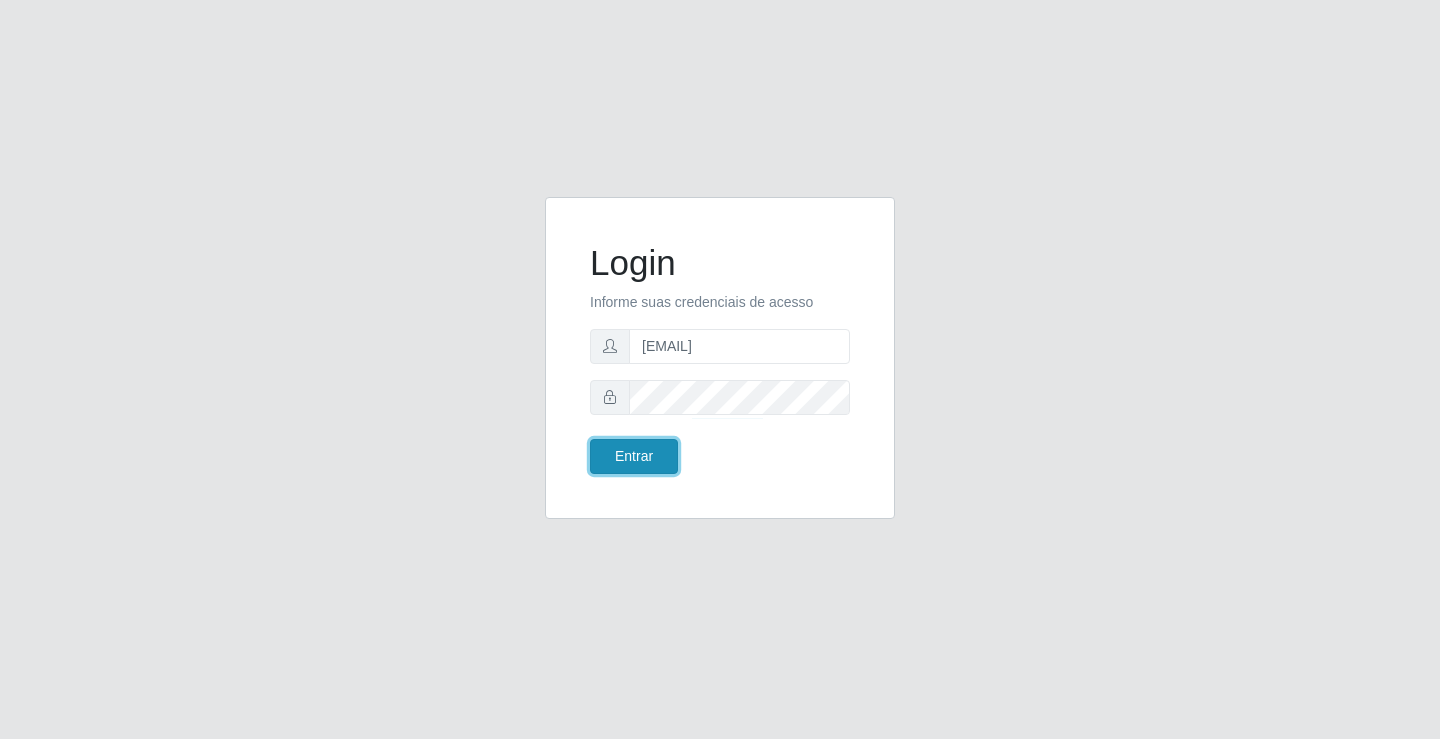 click on "Entrar" at bounding box center (634, 456) 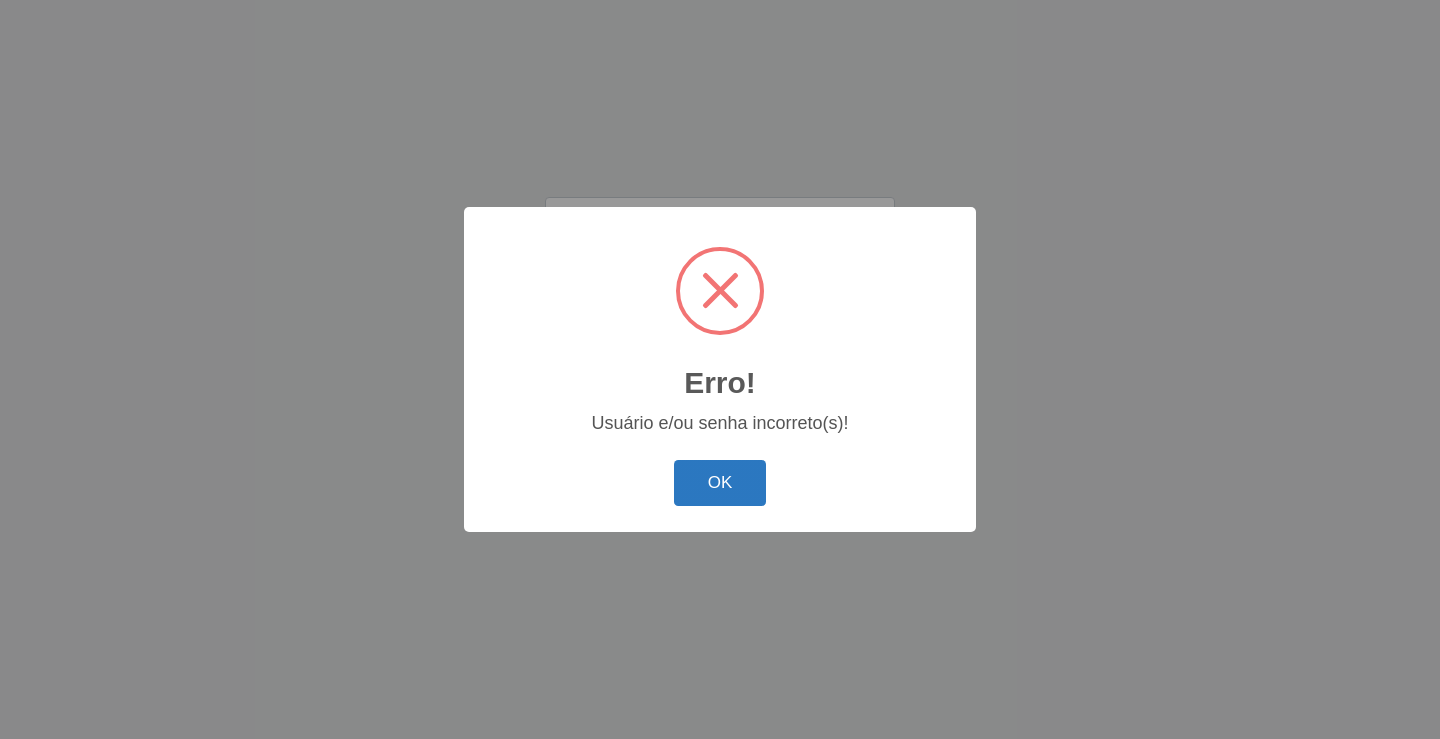 click on "OK" at bounding box center [720, 483] 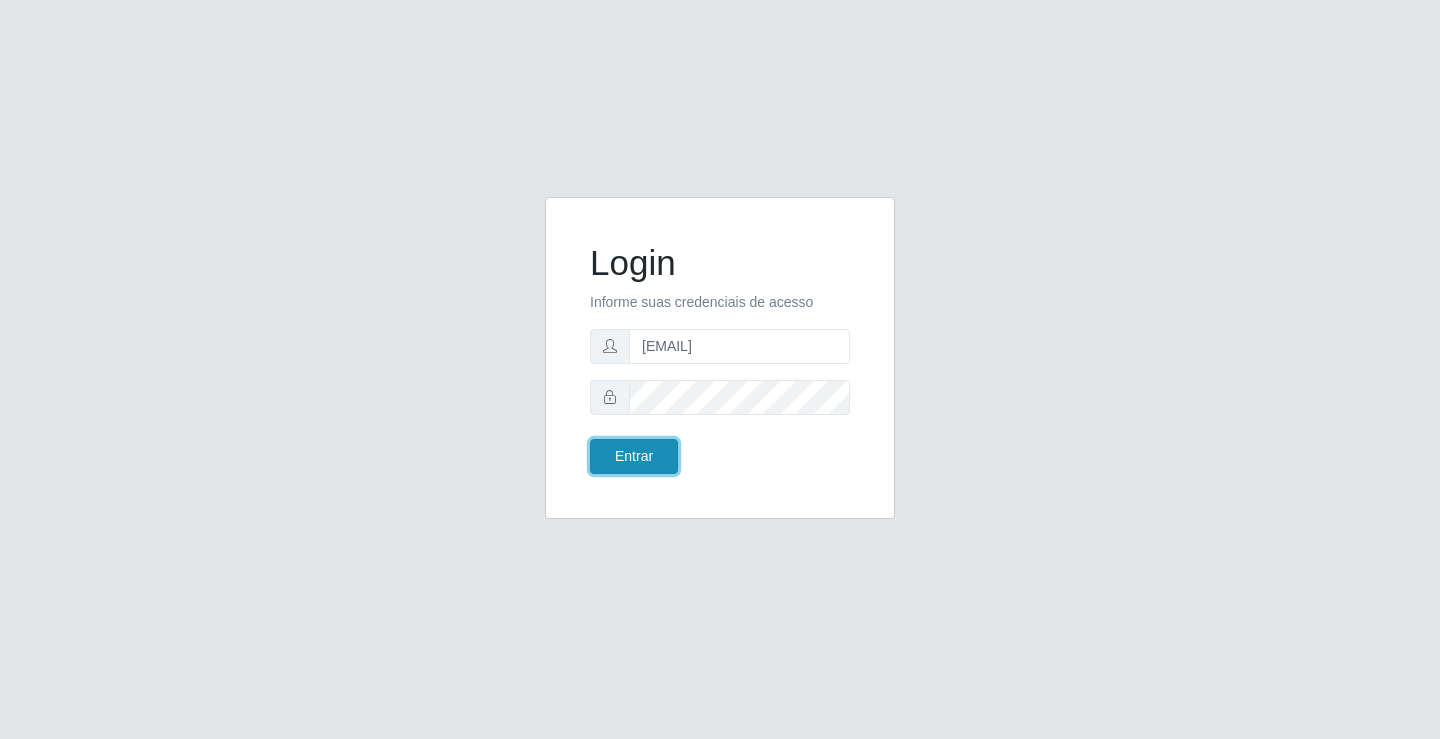 click on "Entrar" at bounding box center [634, 456] 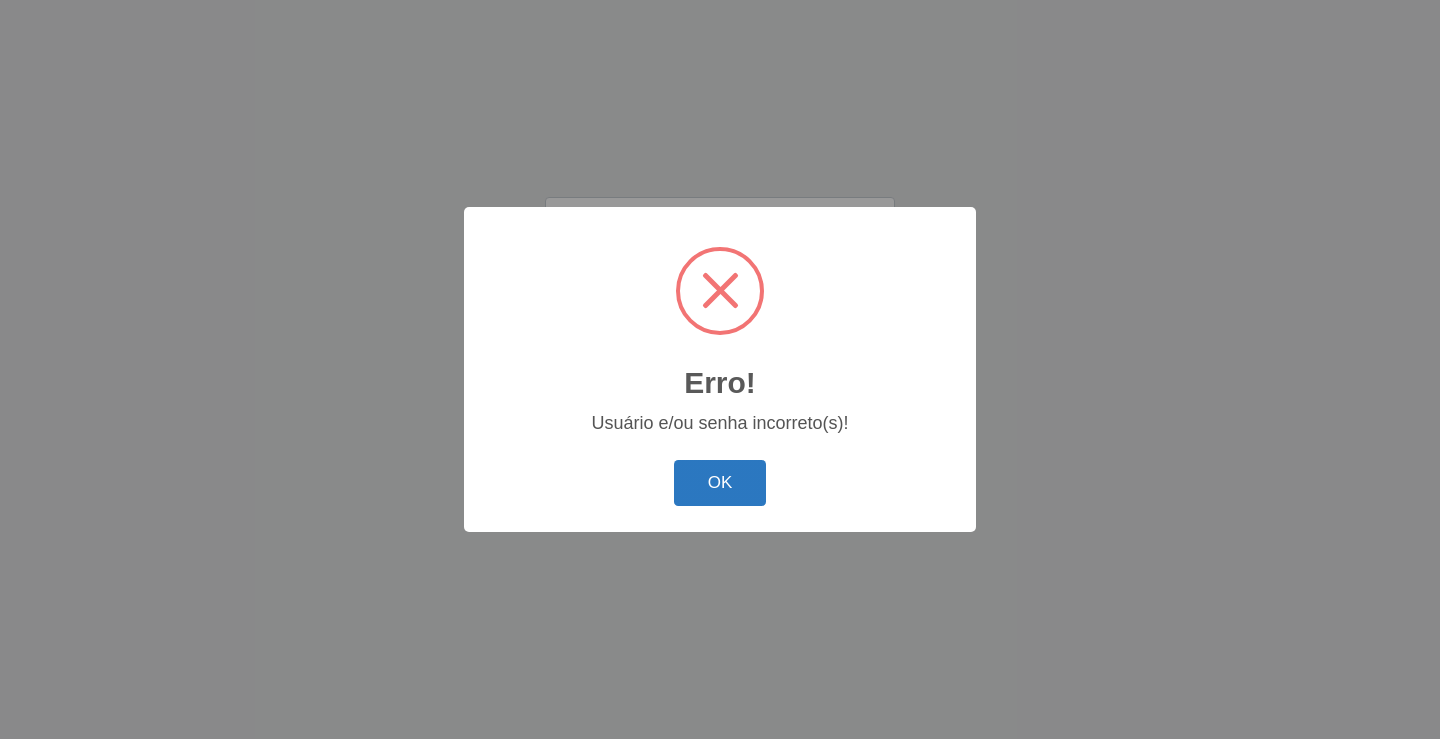 click on "OK" at bounding box center [720, 483] 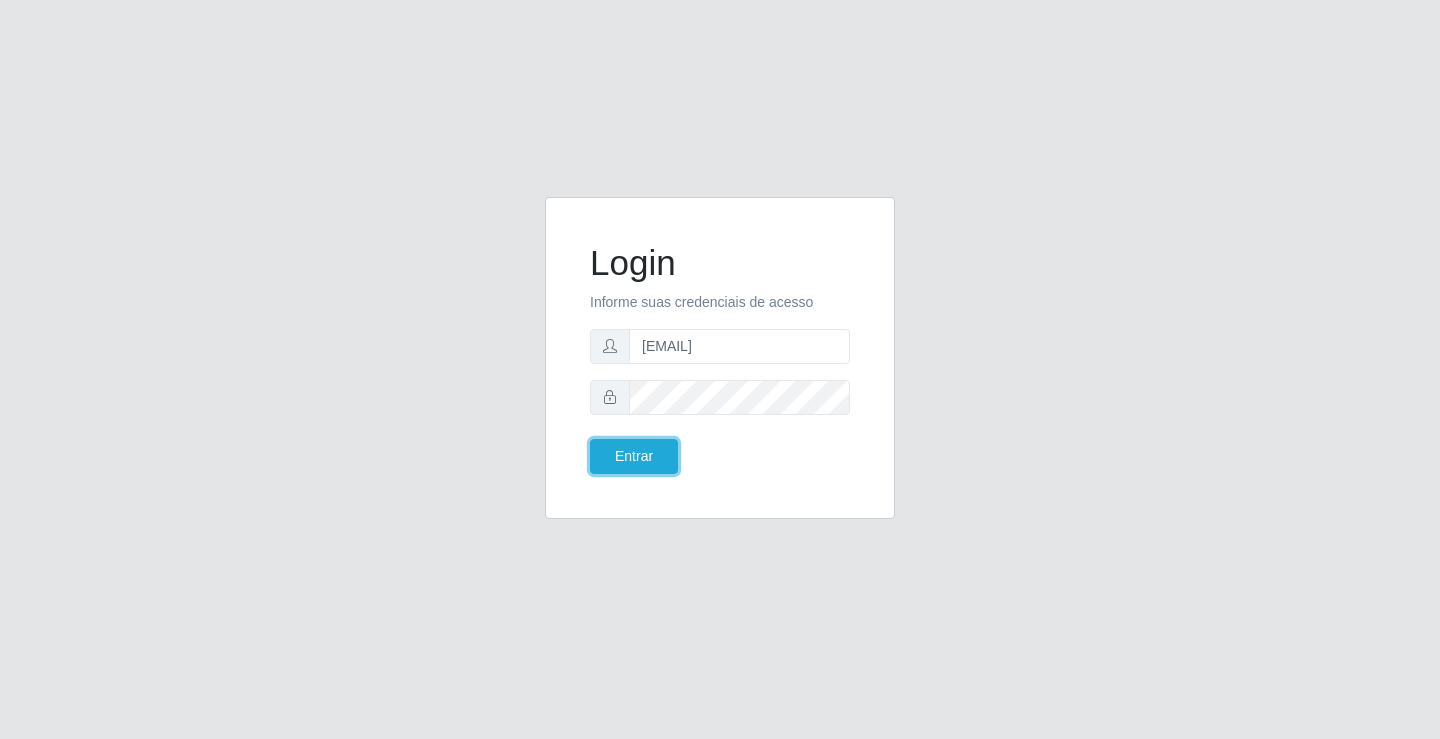 type 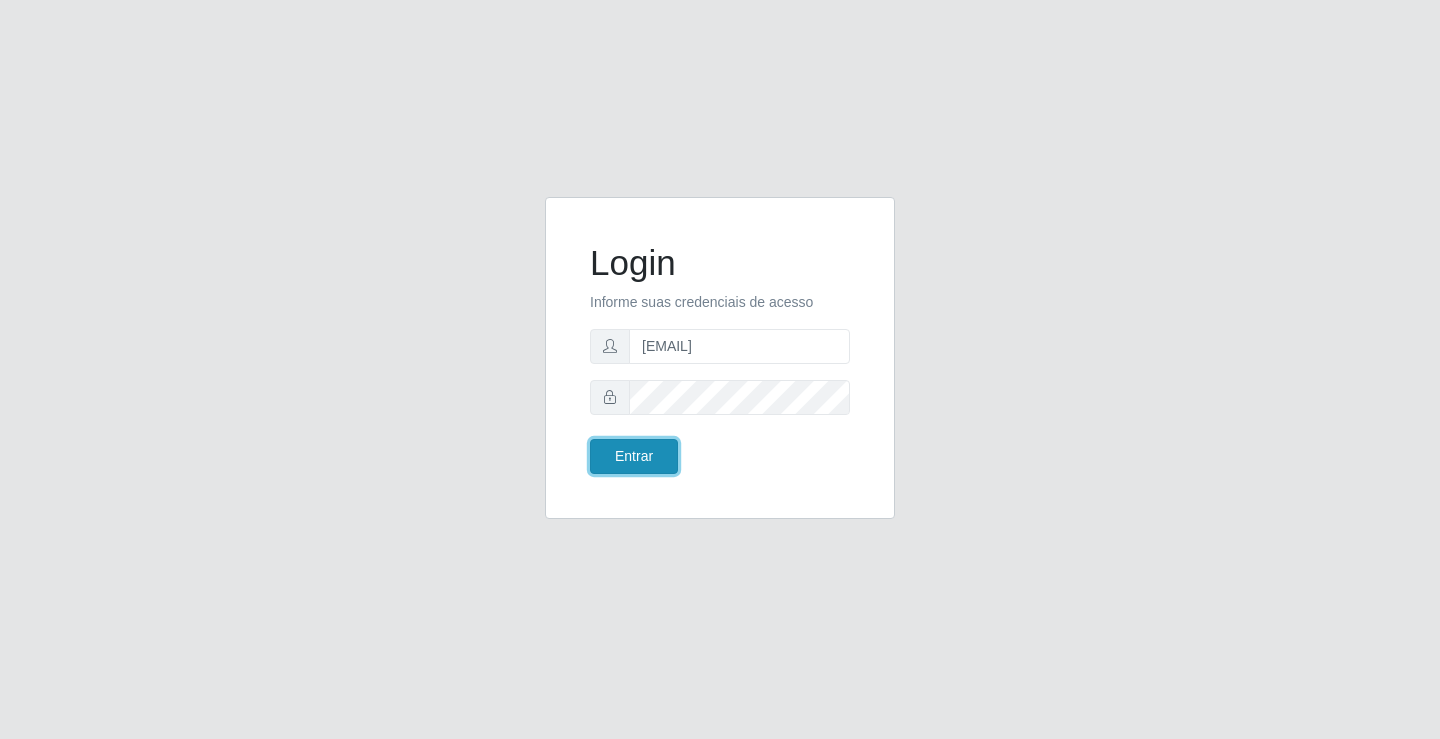 click on "Entrar" at bounding box center (634, 456) 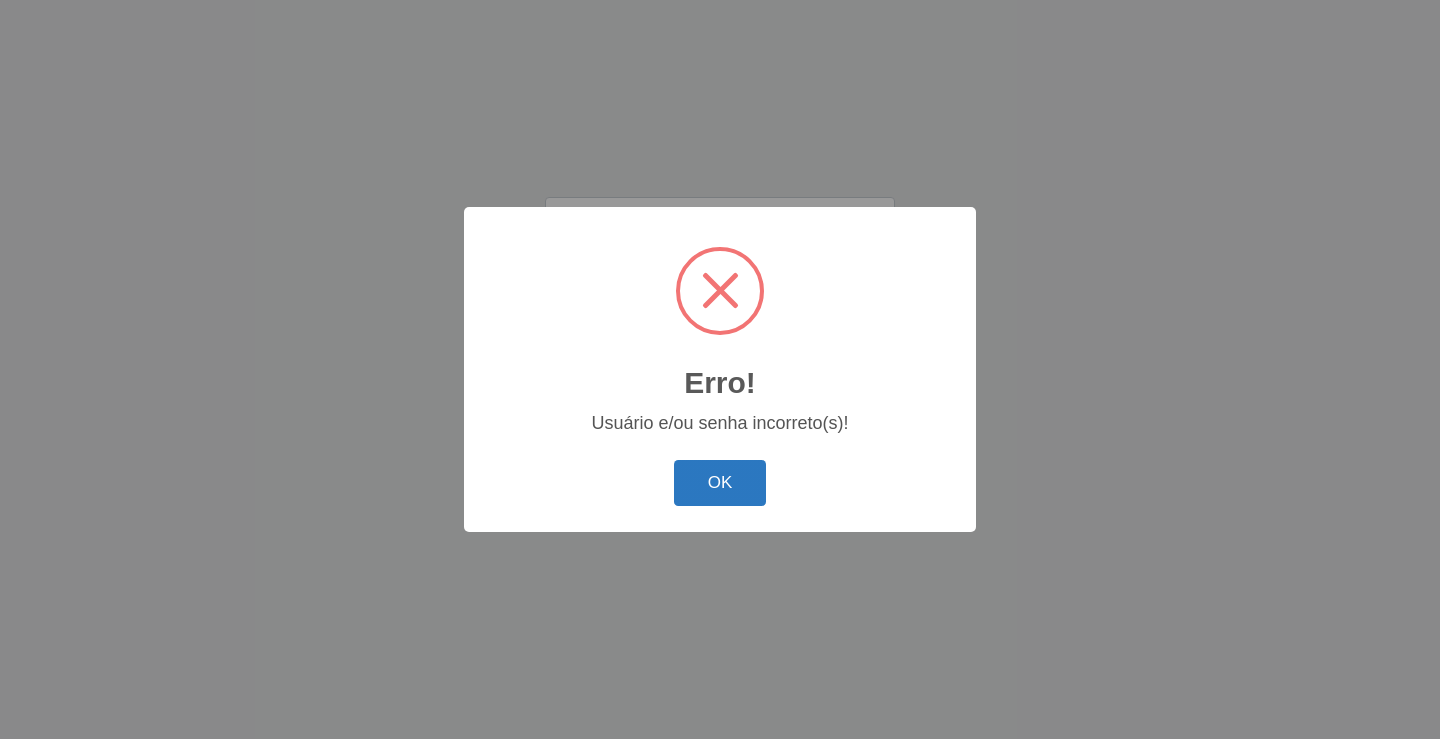 click on "OK" at bounding box center [720, 483] 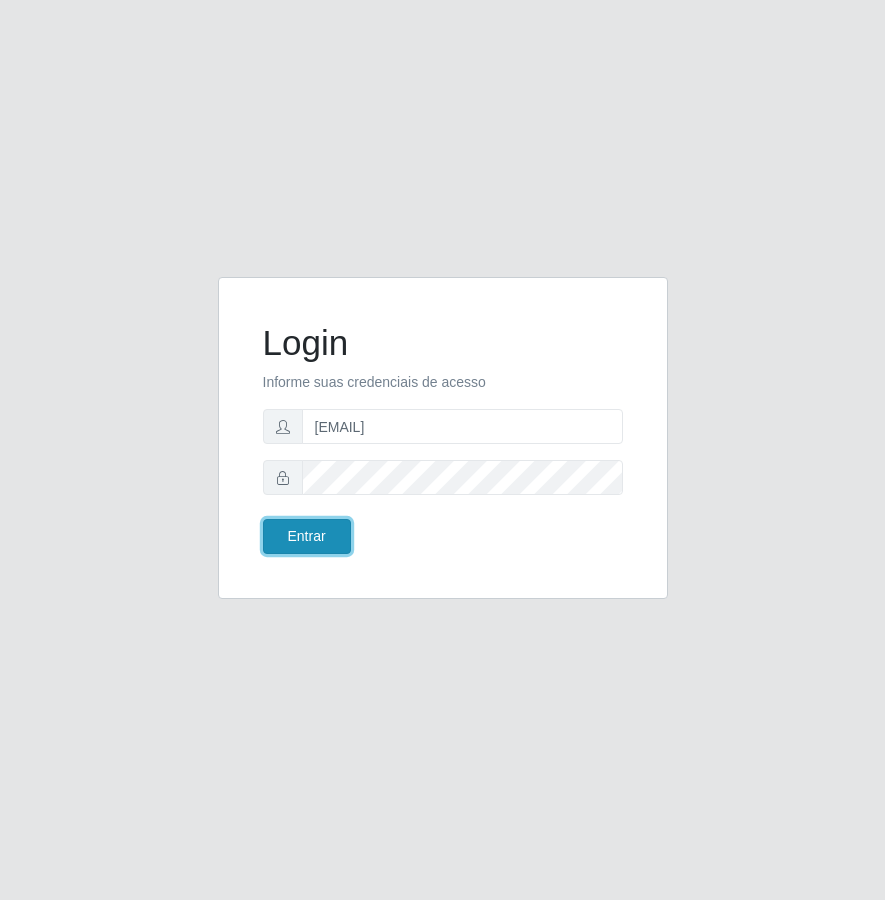 click on "Entrar" at bounding box center (307, 536) 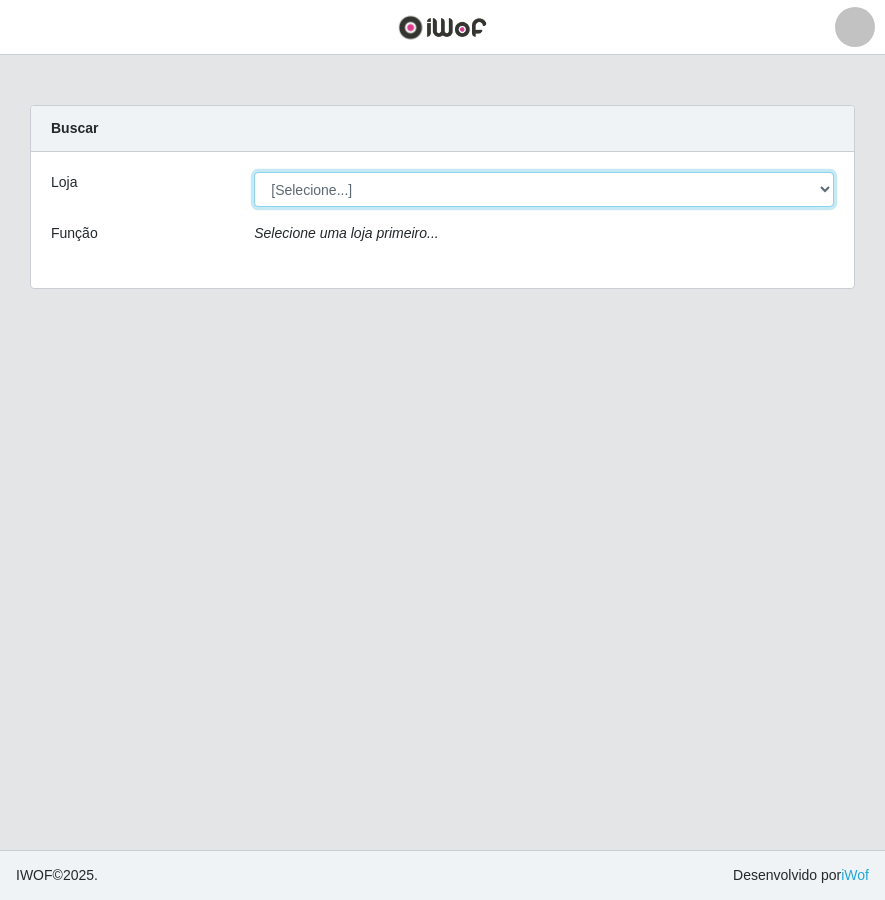 click on "[Selecione...] Edilicya Supermercado" at bounding box center [544, 189] 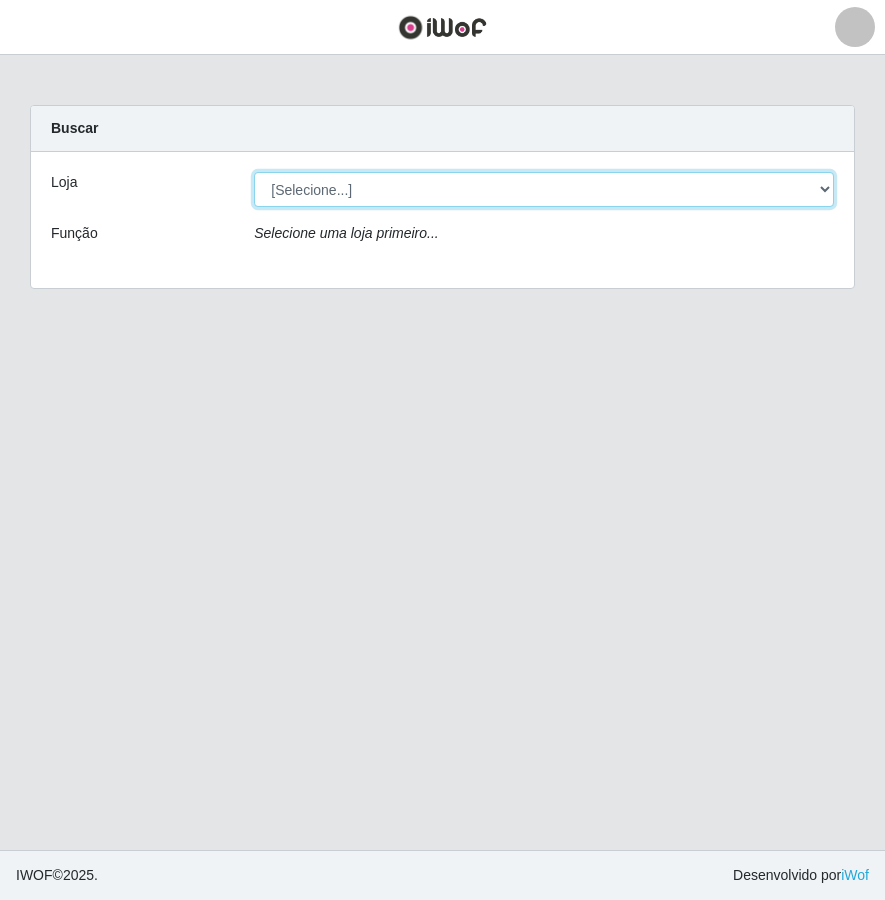 select on "460" 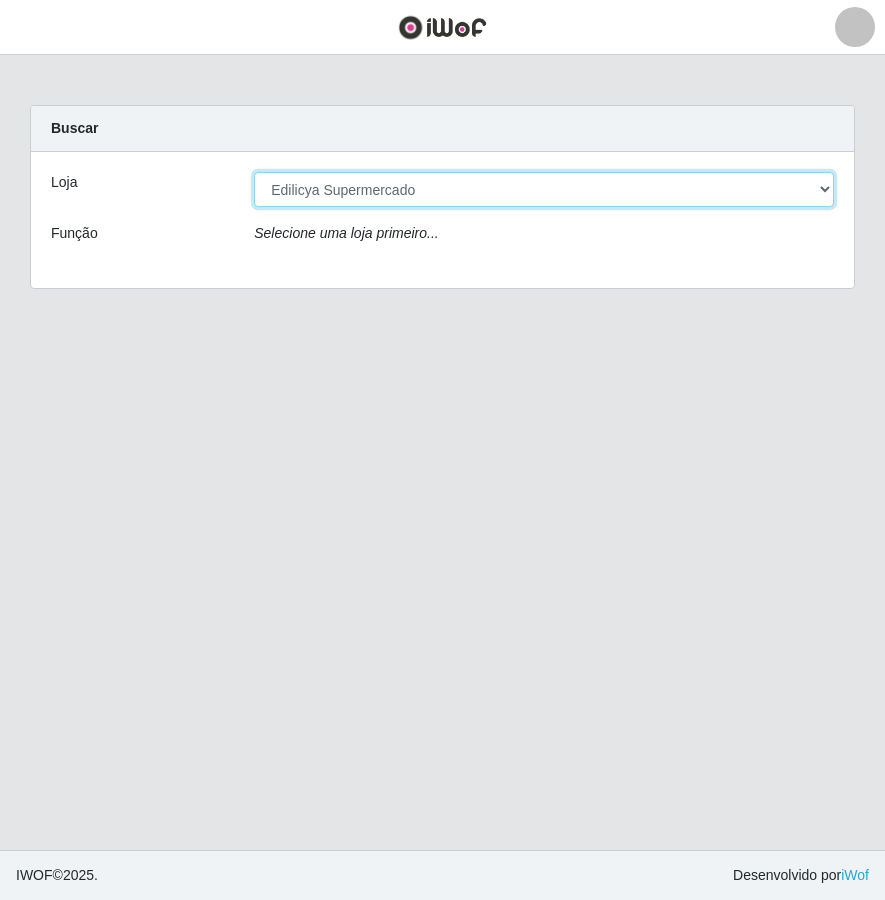 click on "[Selecione...] Edilicya Supermercado" at bounding box center [544, 189] 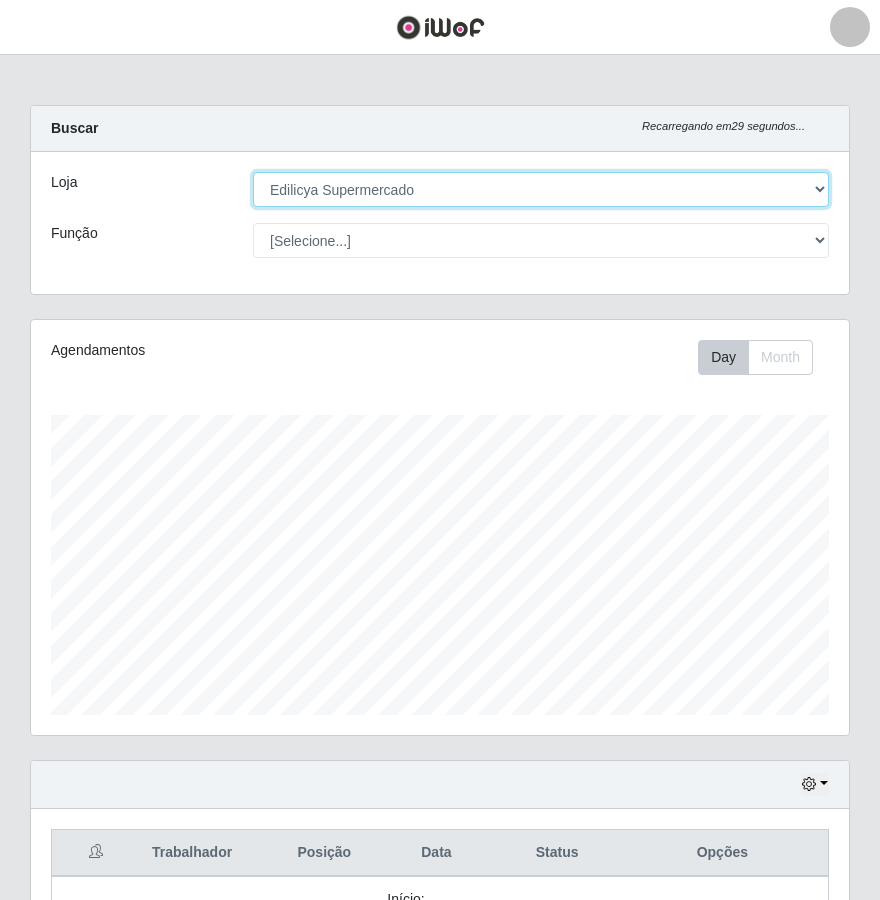 scroll, scrollTop: 999585, scrollLeft: 999182, axis: both 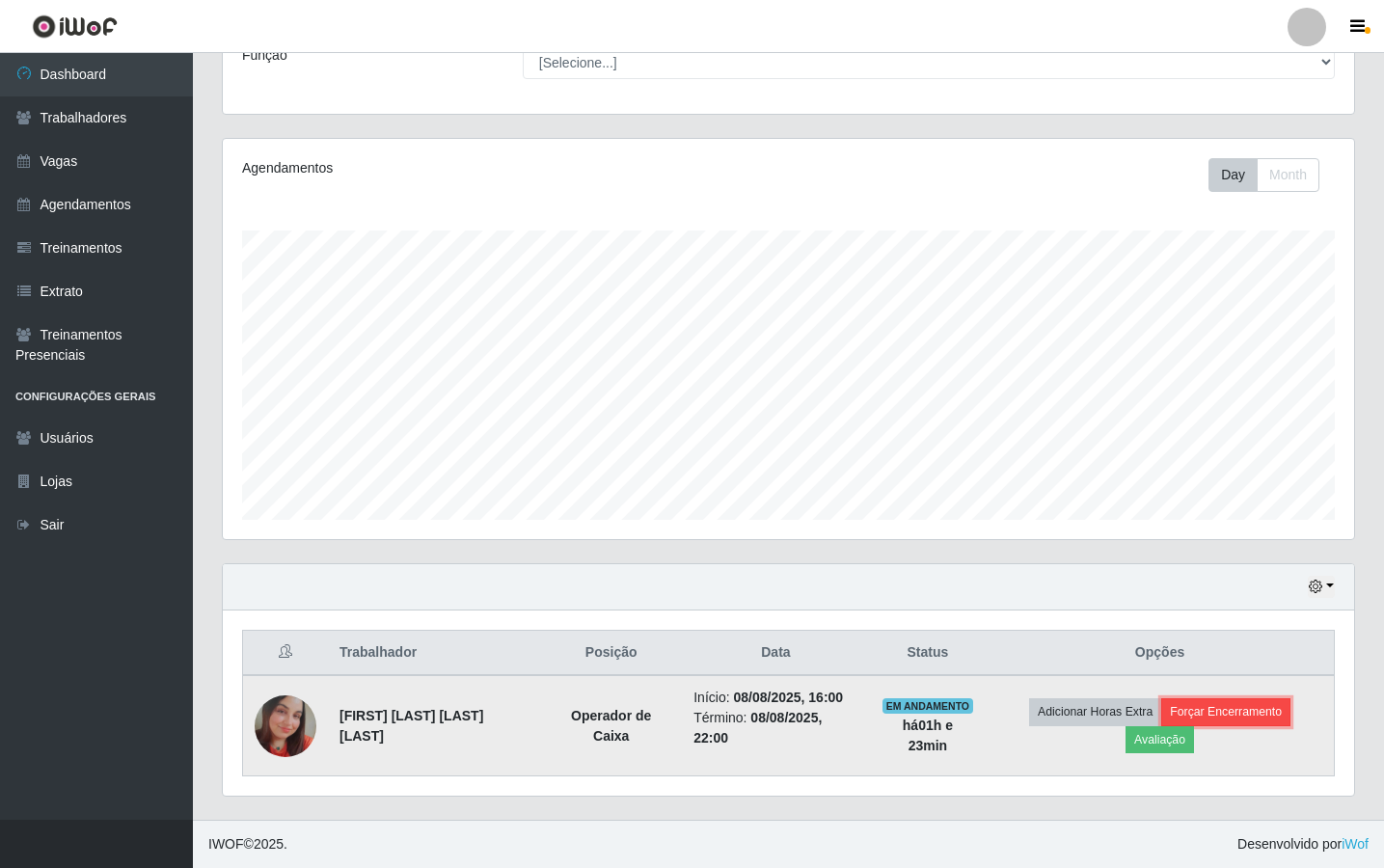 click on "Forçar Encerramento" at bounding box center [1226, 712] 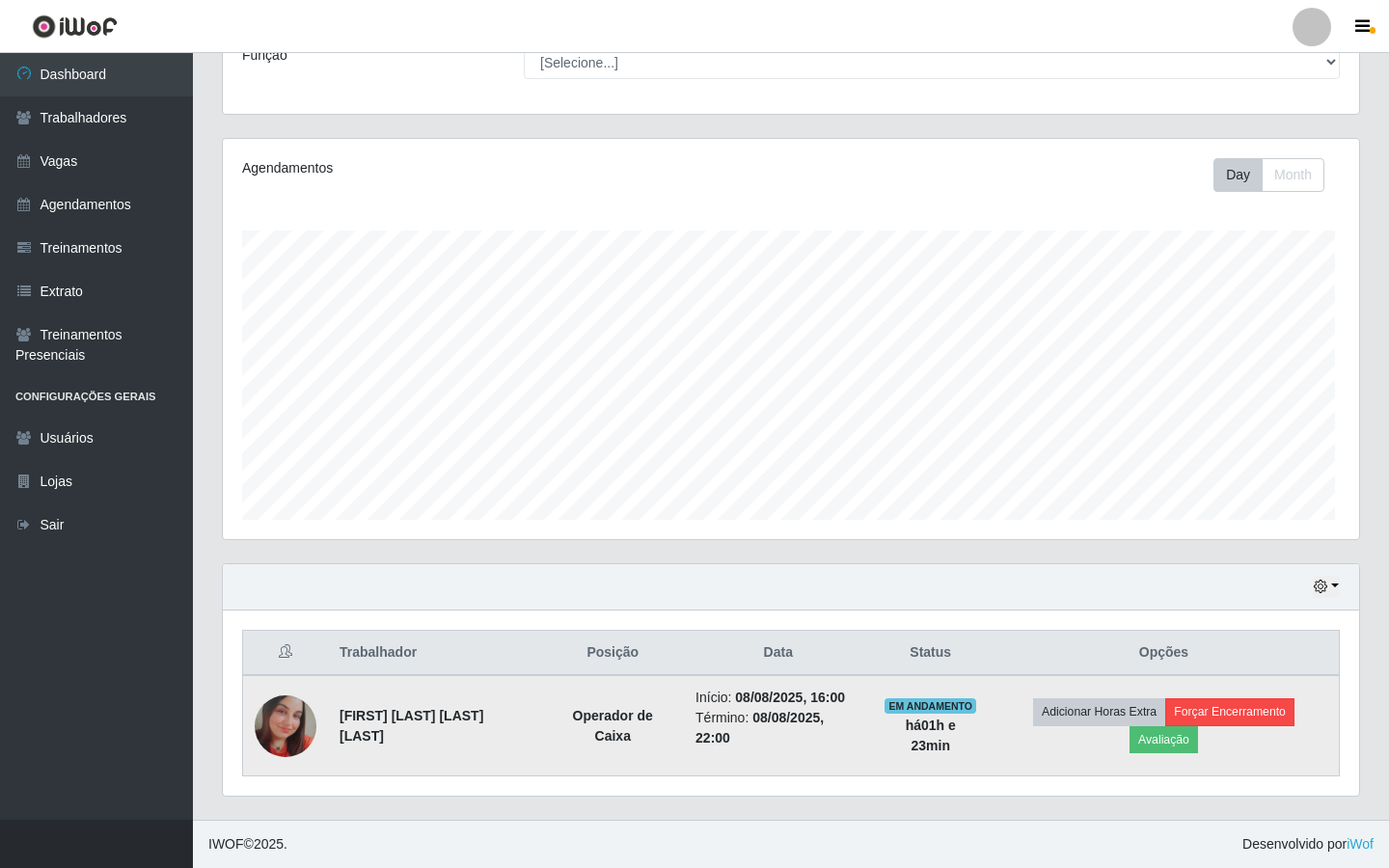 scroll, scrollTop: 964044, scrollLeft: 963462, axis: both 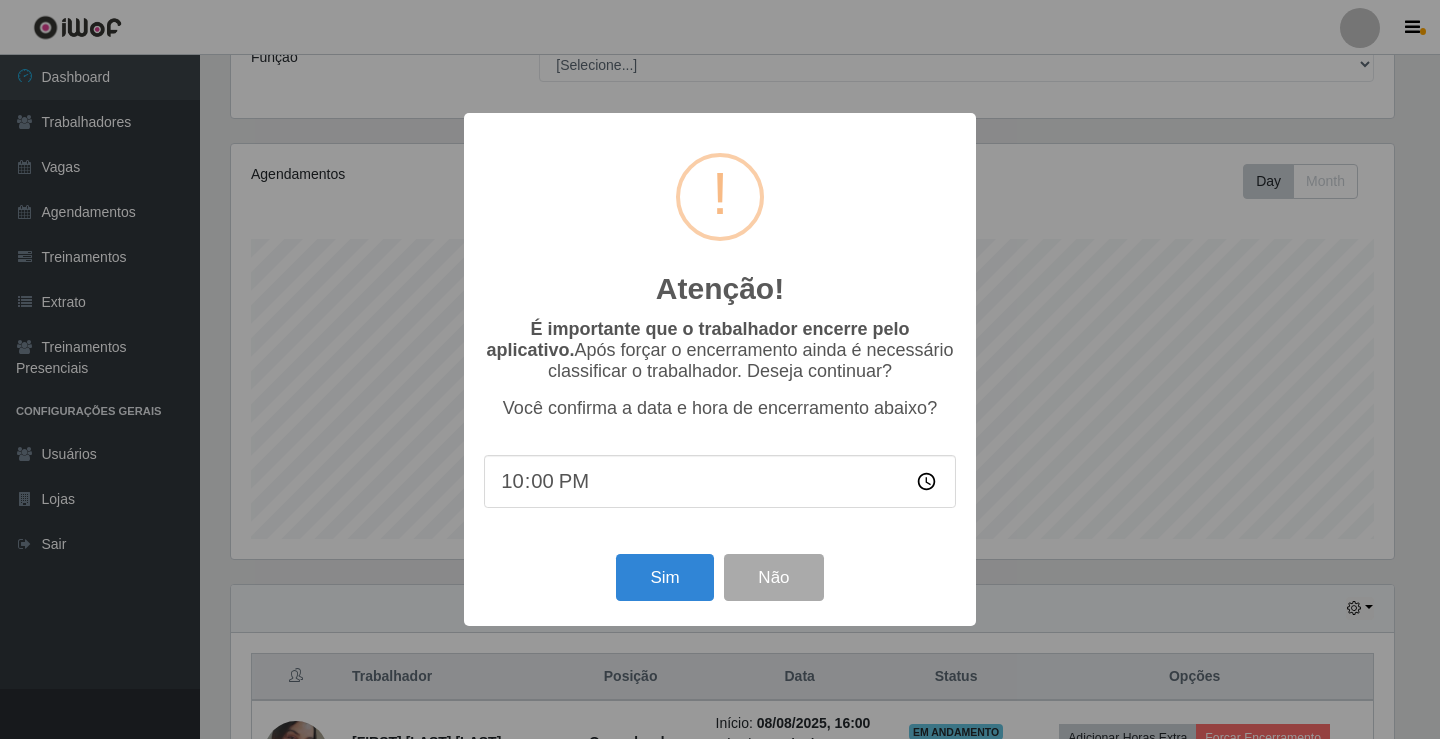 click on "Atenção! × É importante que o trabalhador encerre pelo aplicativo.
Após forçar o encerramento ainda é necessário classificar o trabalhador.
Deseja continuar?
Você confirma a data e hora de encerramento abaixo?
22:00
Sim Não" at bounding box center (720, 369) 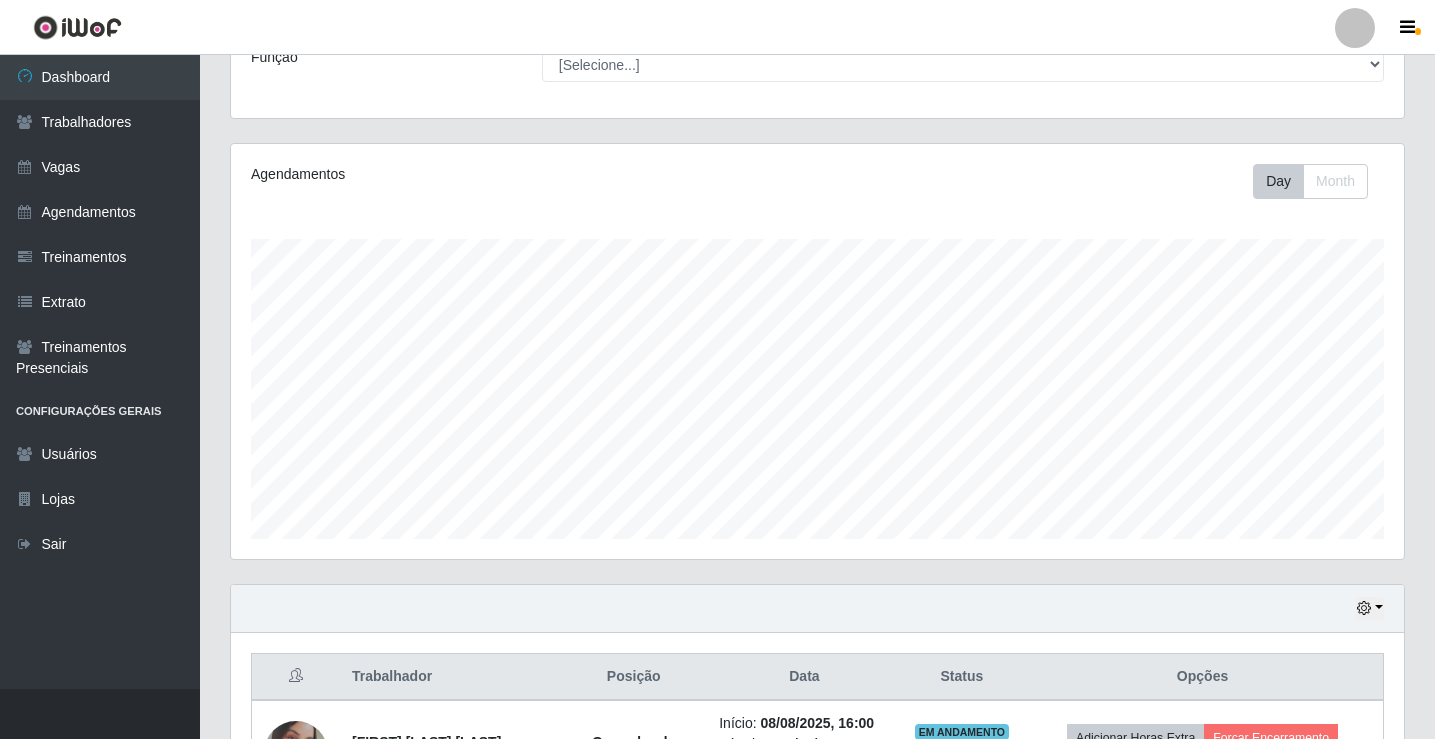 scroll, scrollTop: 999585, scrollLeft: 998827, axis: both 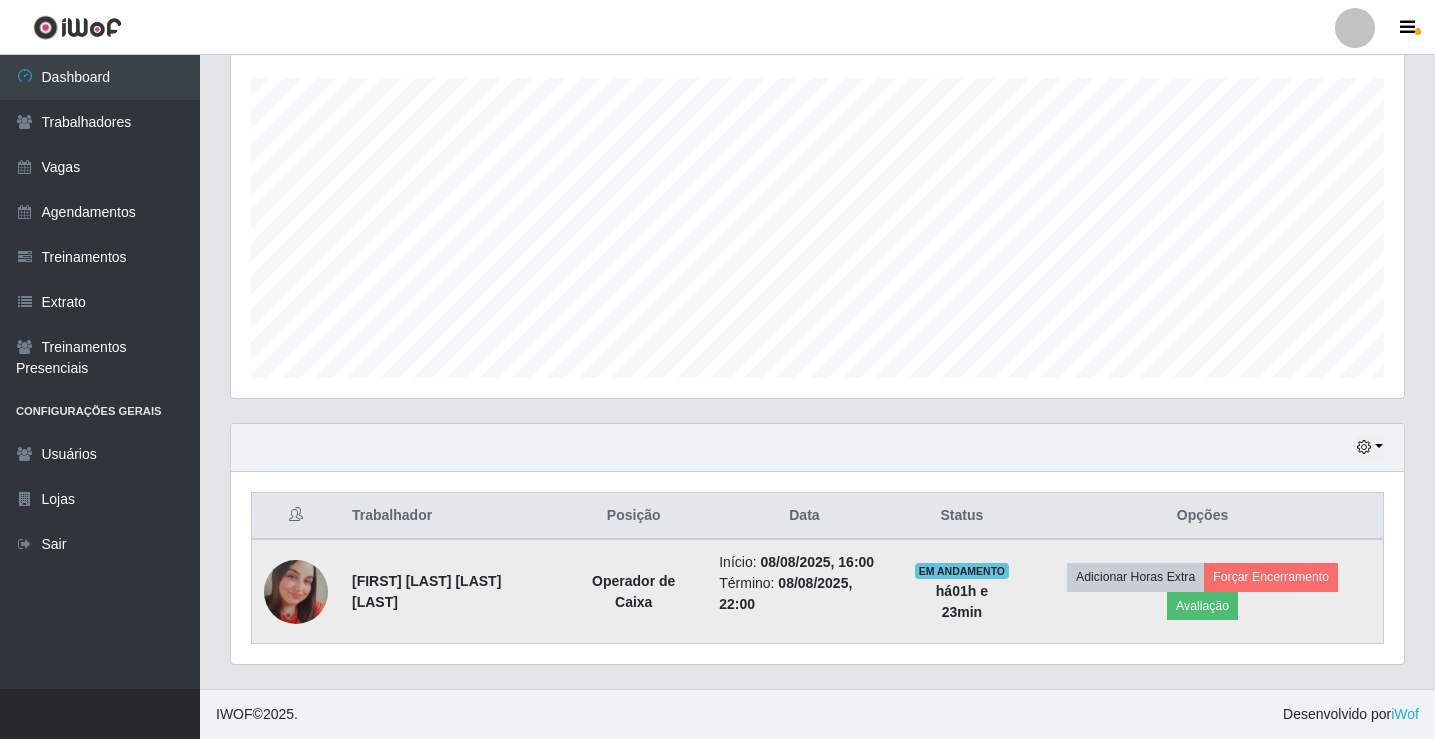 click on "[FIRST] [LAST] [LAST] [LAST]" at bounding box center [450, 591] 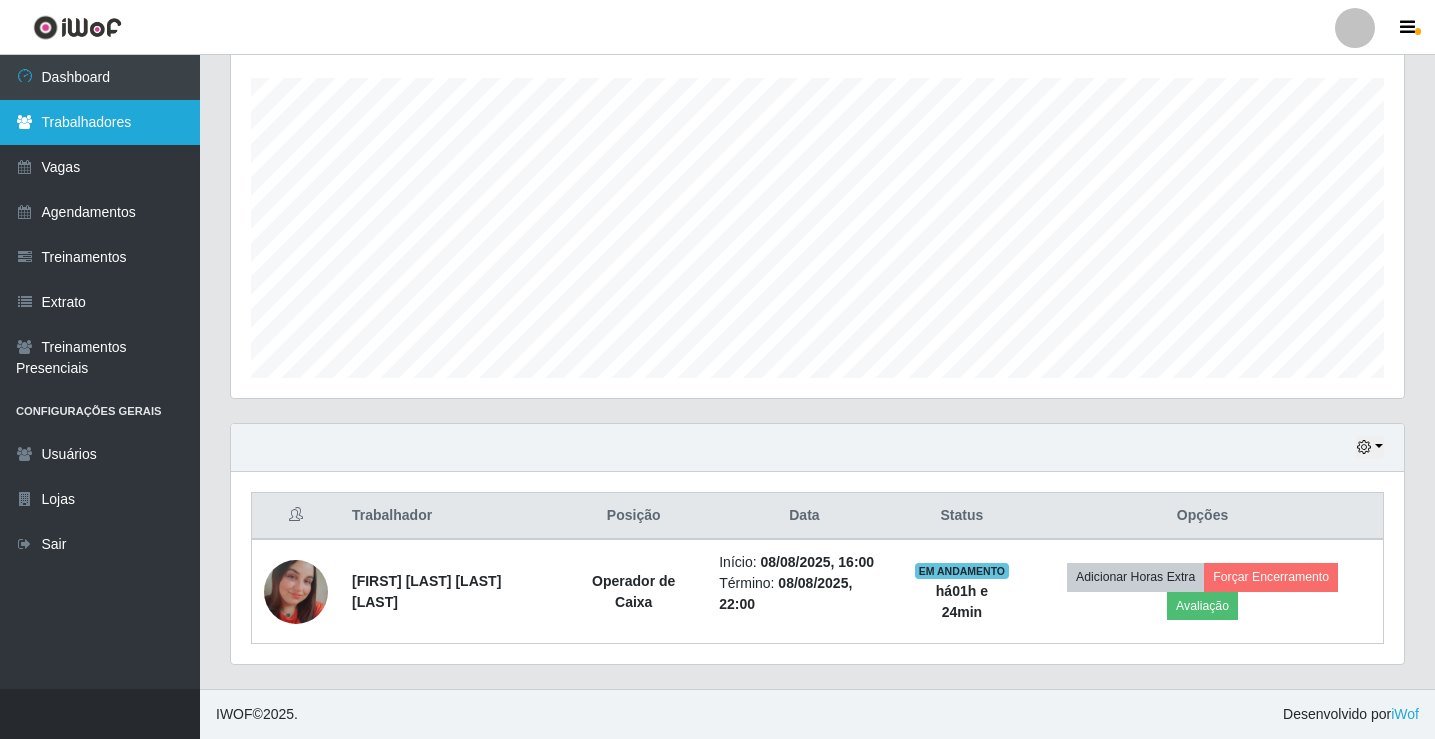 click on "Trabalhadores" at bounding box center (100, 122) 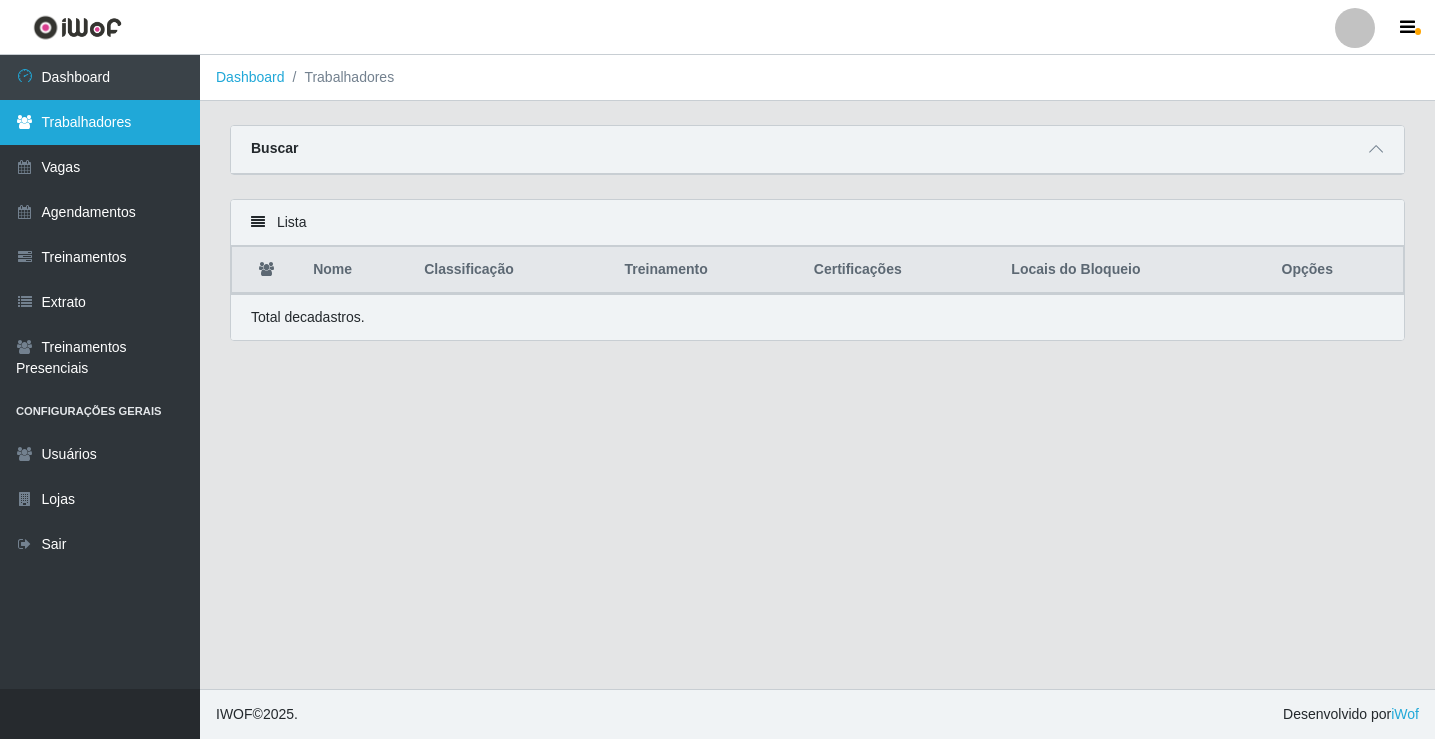 scroll, scrollTop: 0, scrollLeft: 0, axis: both 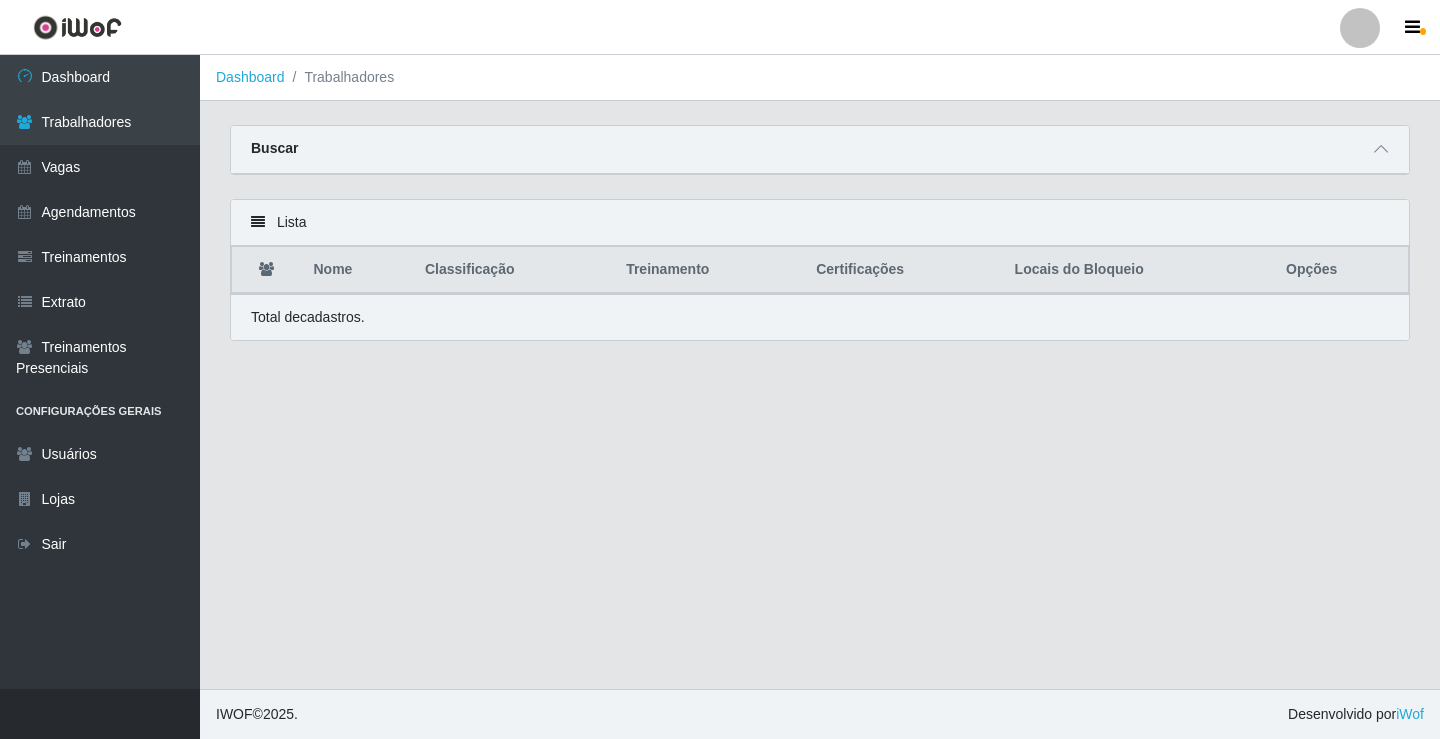 click on "Nome" at bounding box center [357, 270] 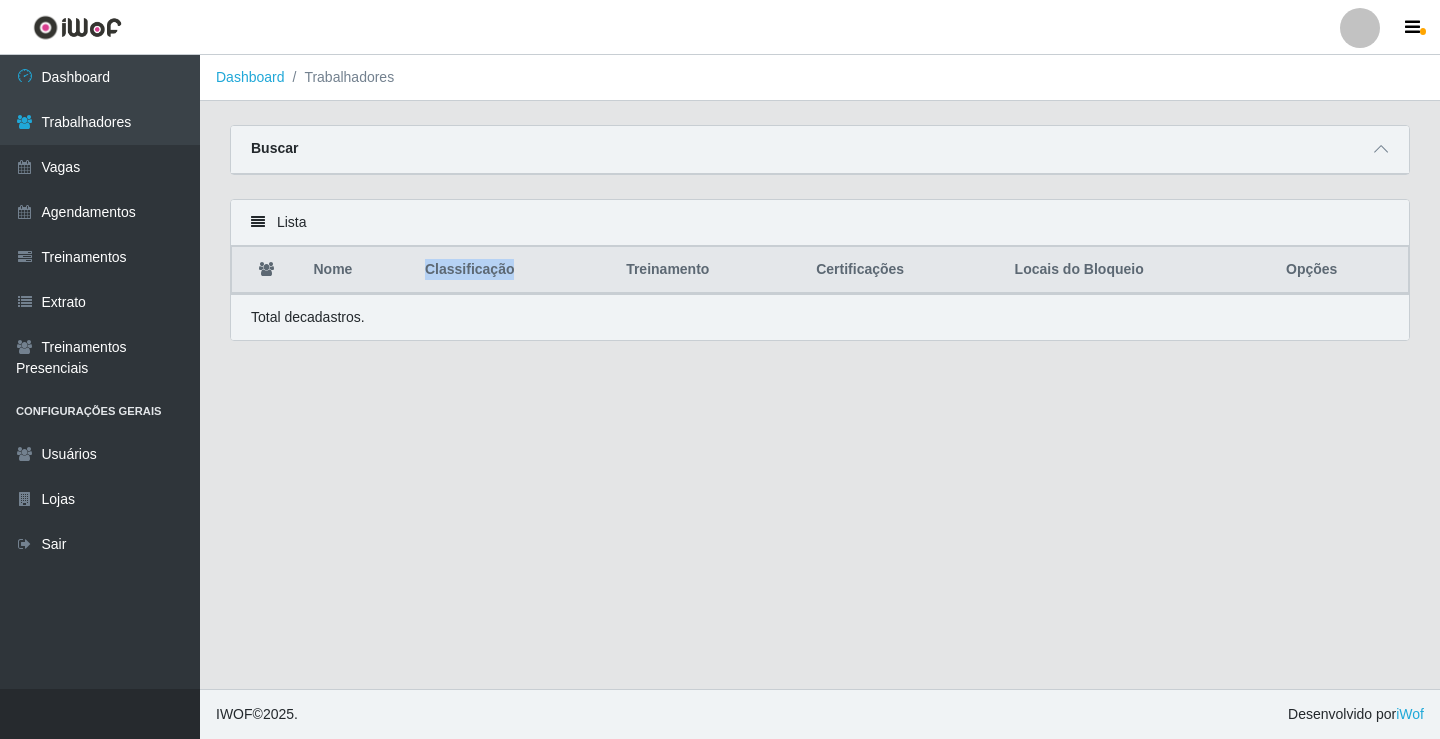 click on "Classificação" at bounding box center (513, 270) 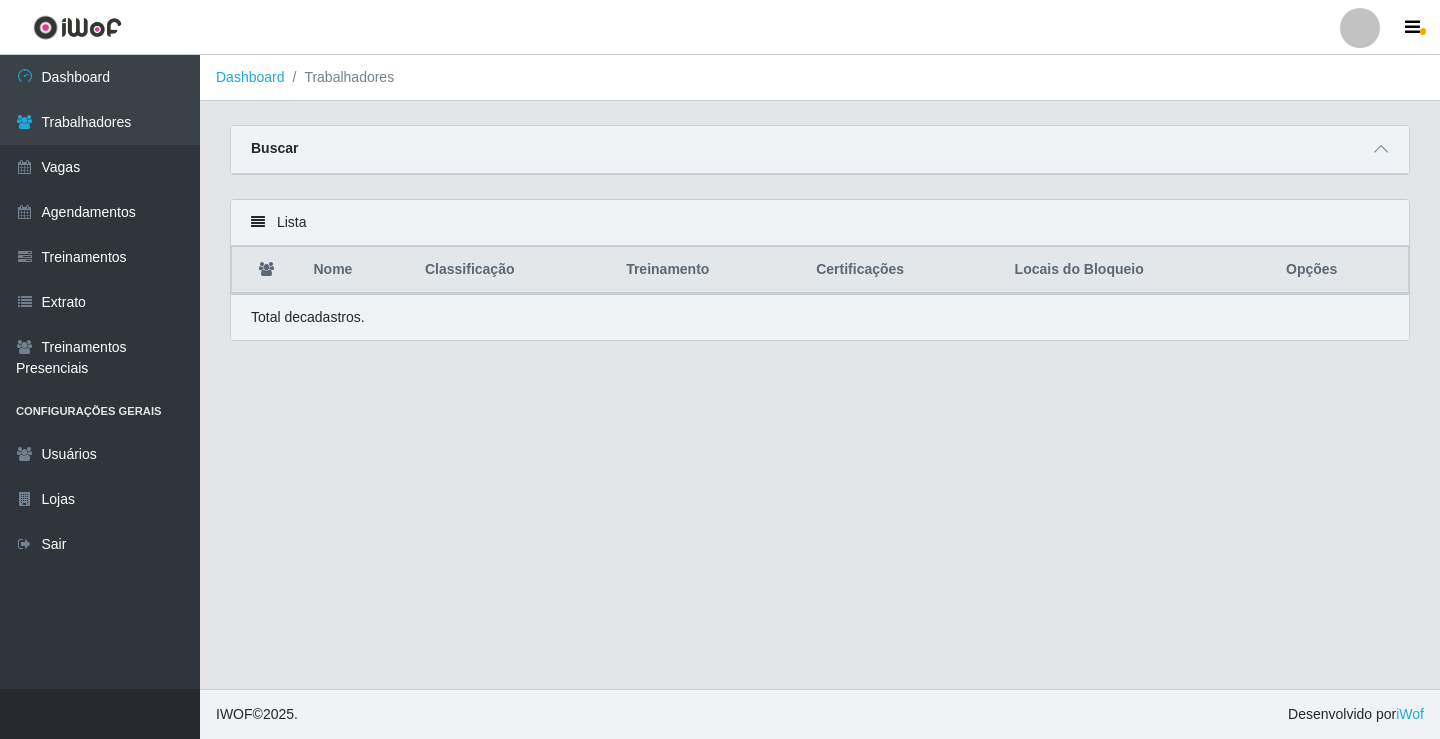 click on "Nome" at bounding box center (357, 270) 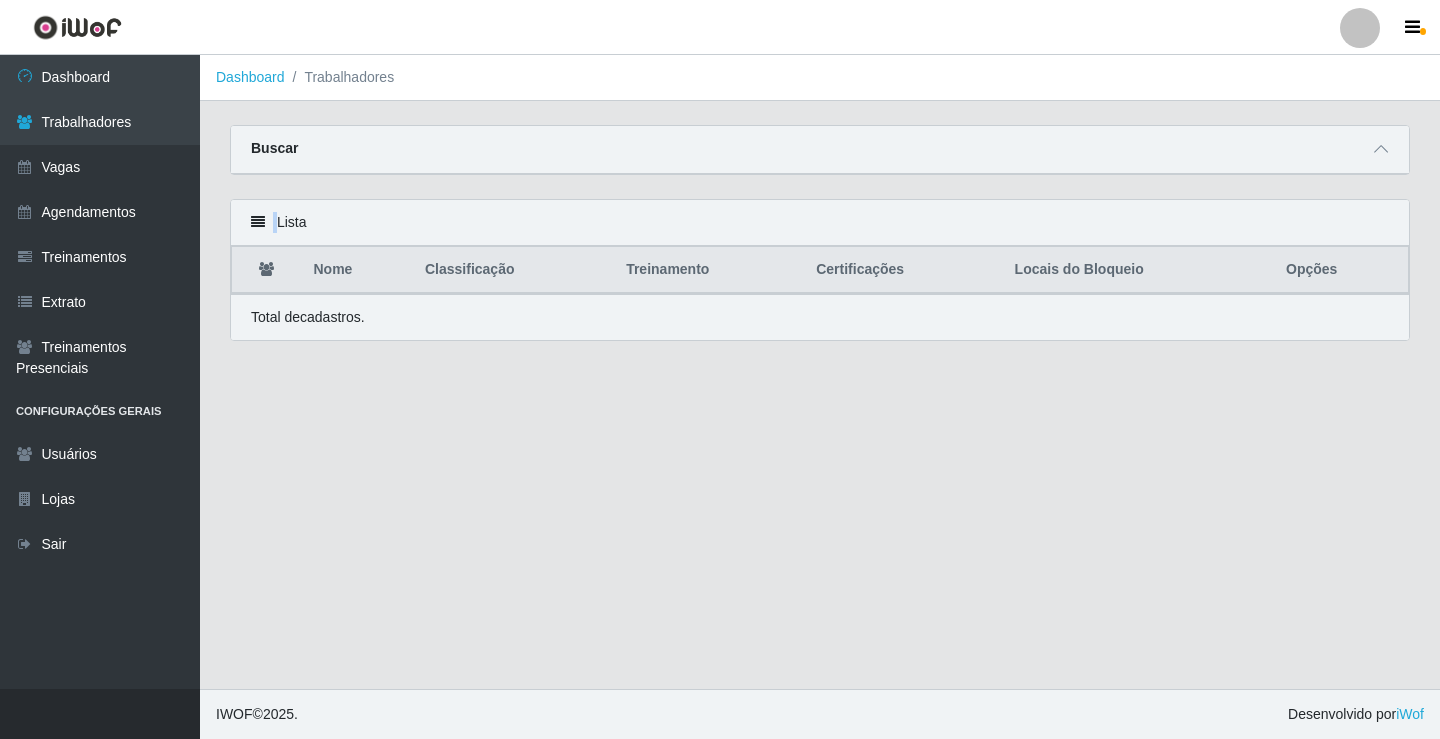 click at bounding box center (258, 222) 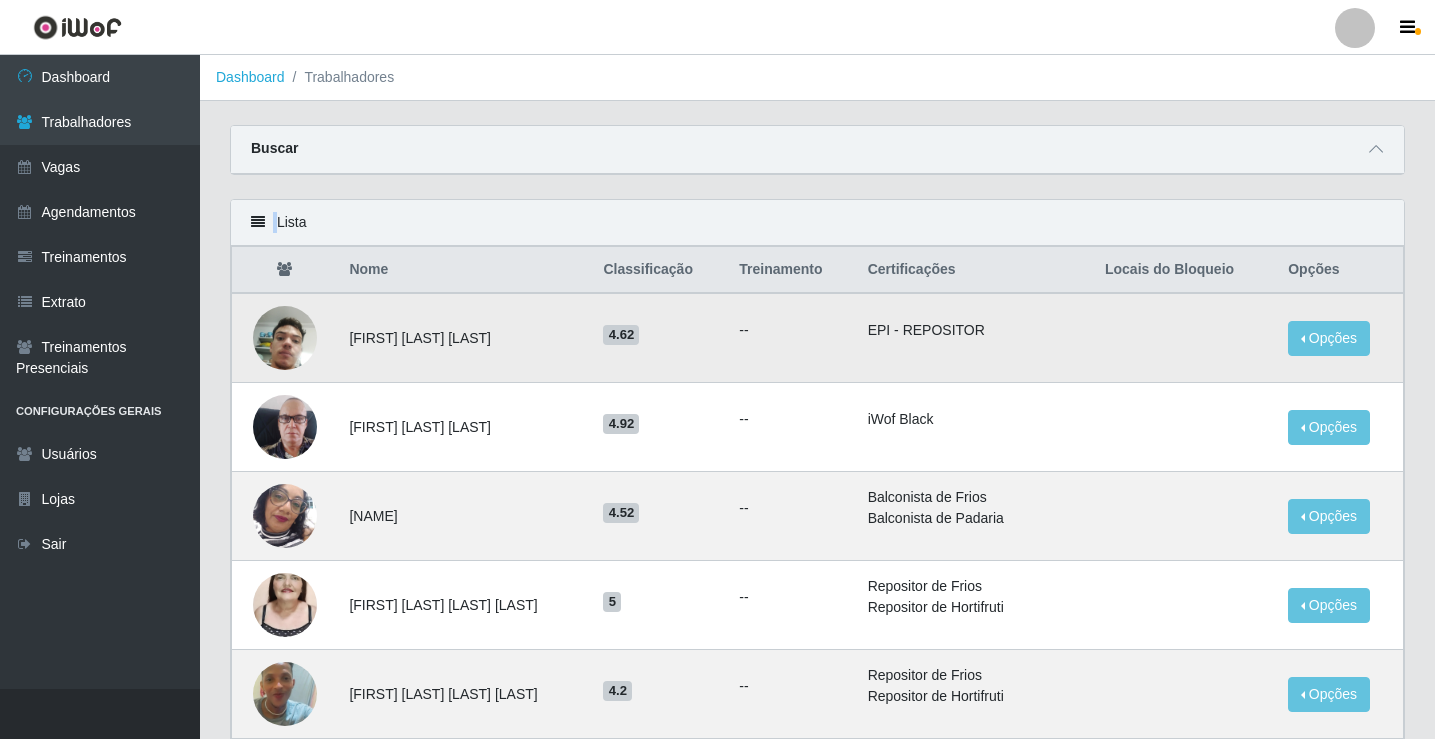 click at bounding box center [285, 338] 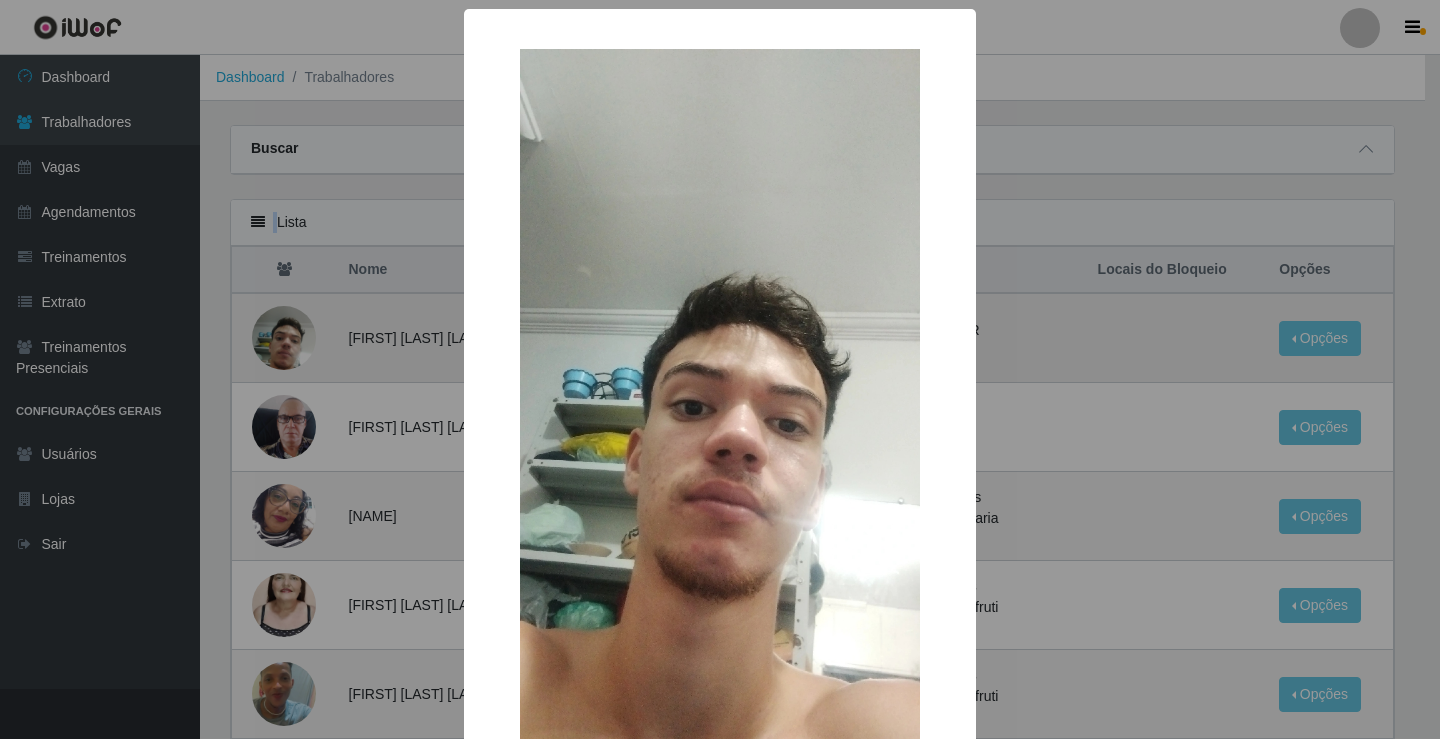 click on "× OK Cancel" at bounding box center (720, 369) 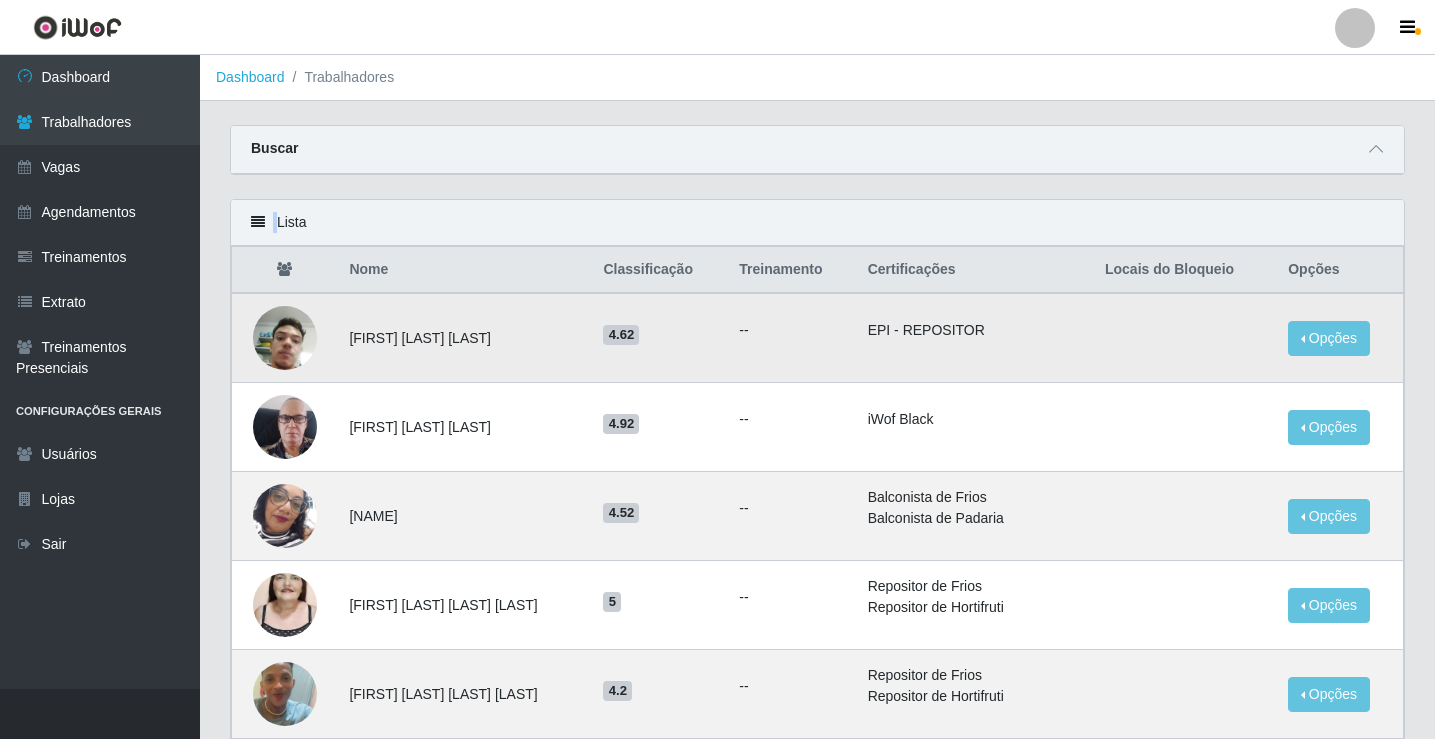 click at bounding box center (285, 338) 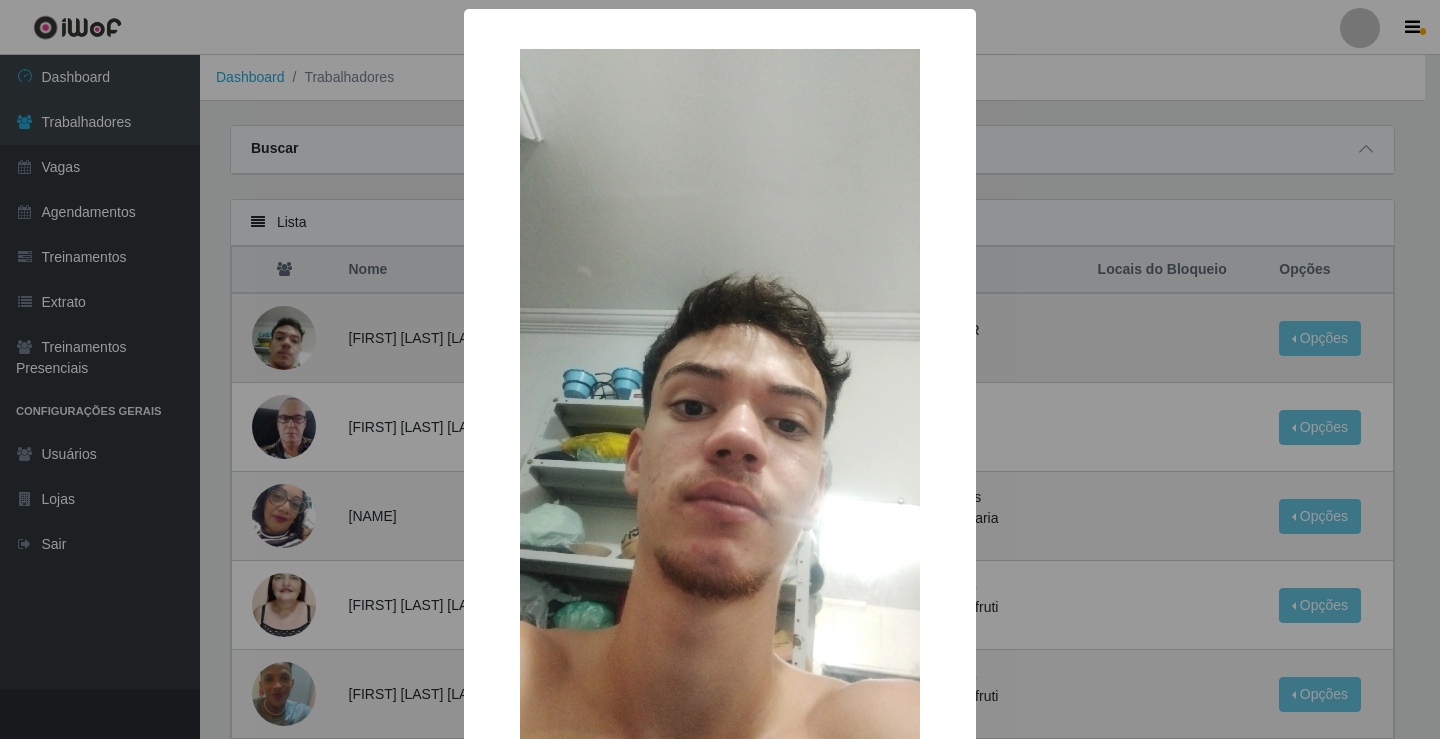 click on "× OK Cancel" at bounding box center [720, 369] 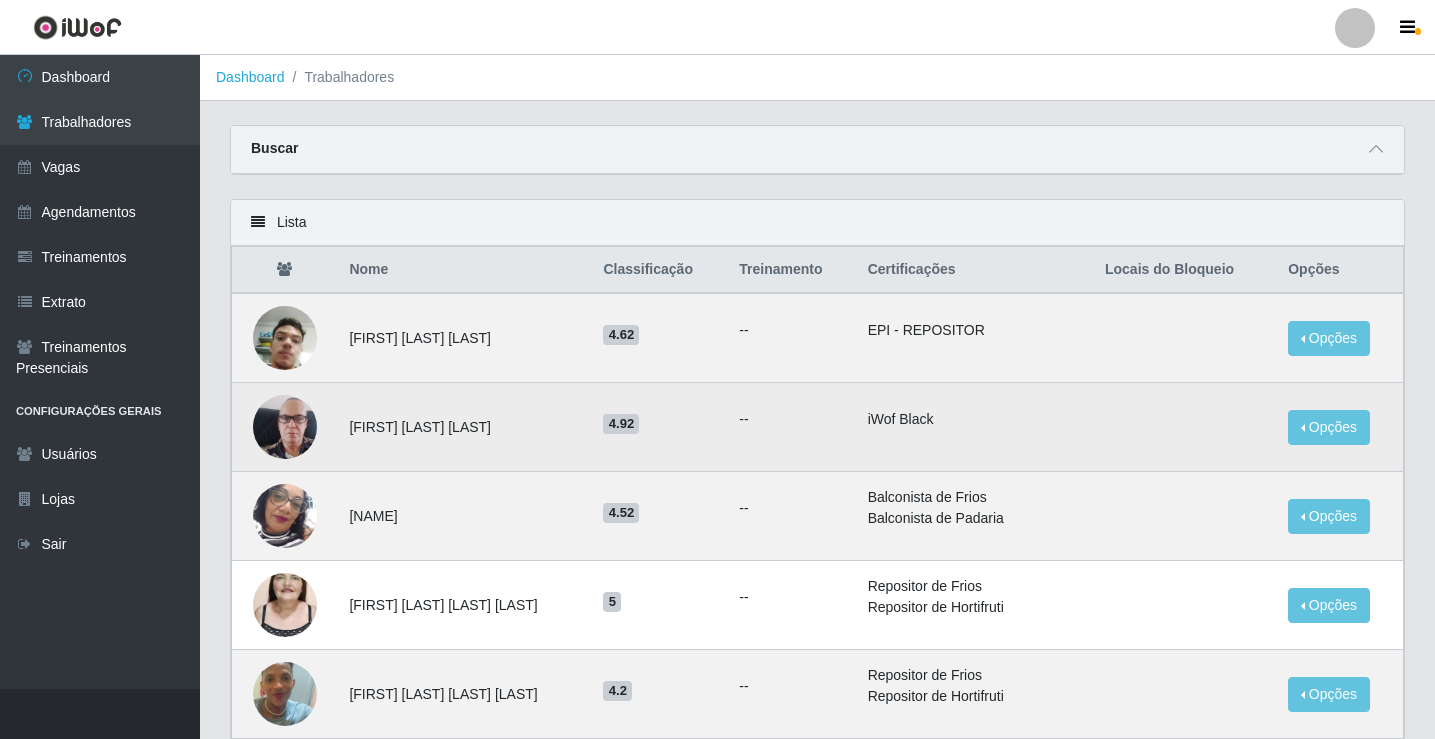 click at bounding box center (285, 427) 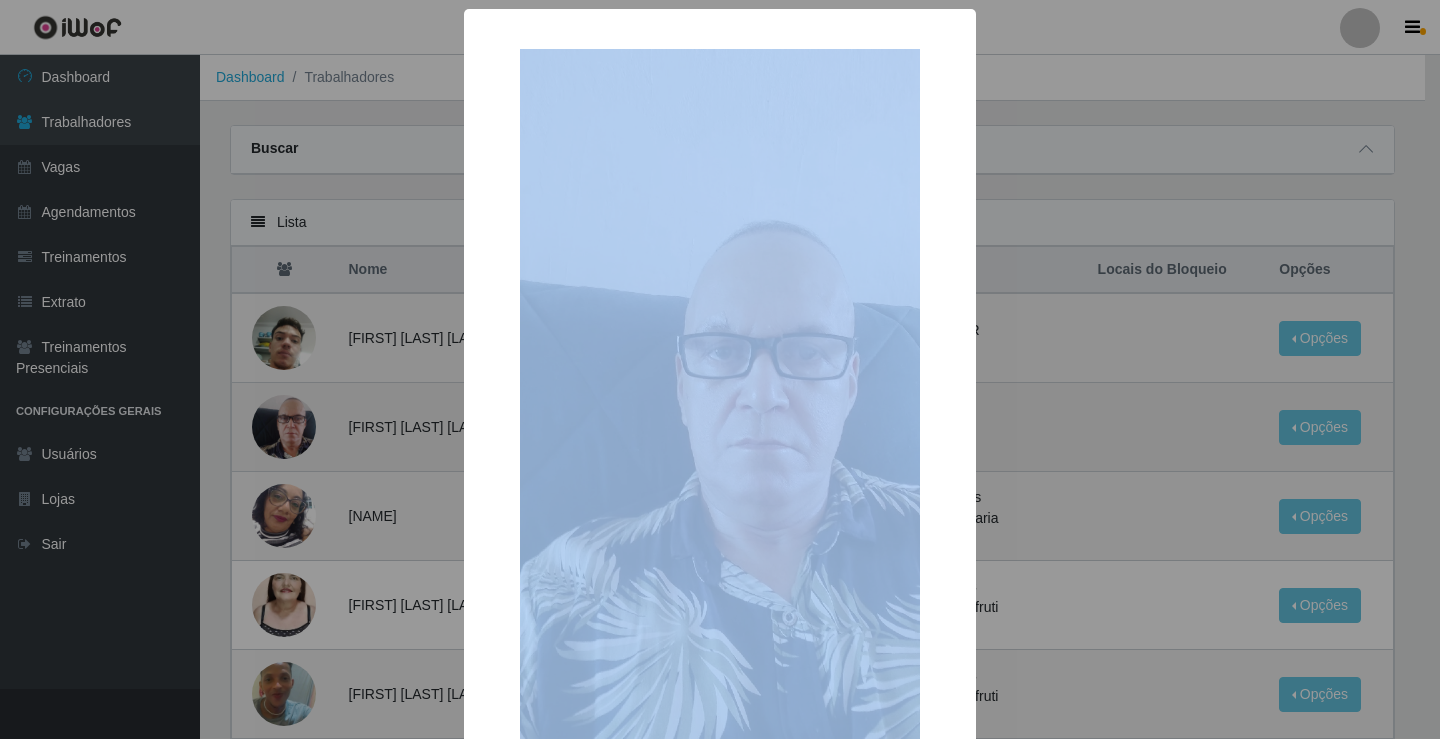 click on "× OK Cancel" at bounding box center [720, 369] 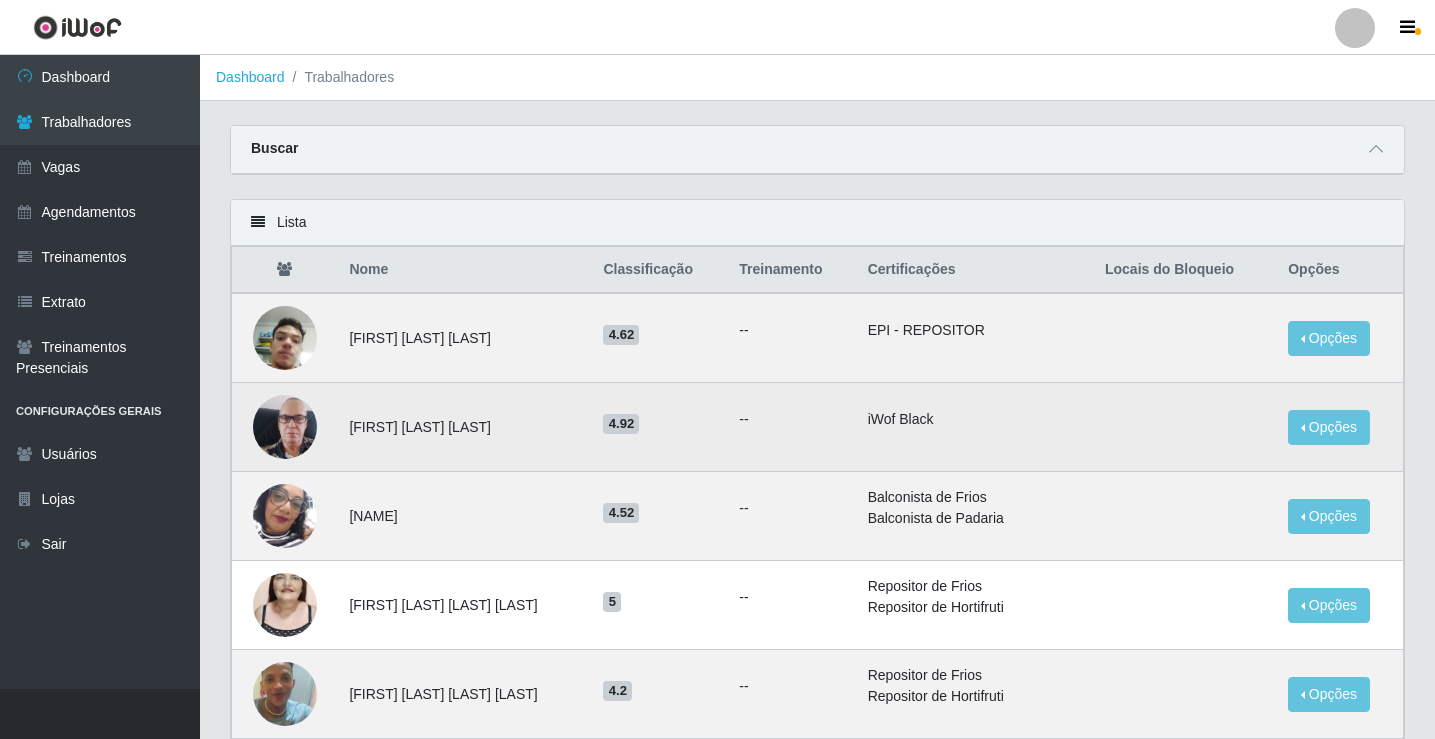 click at bounding box center [285, 427] 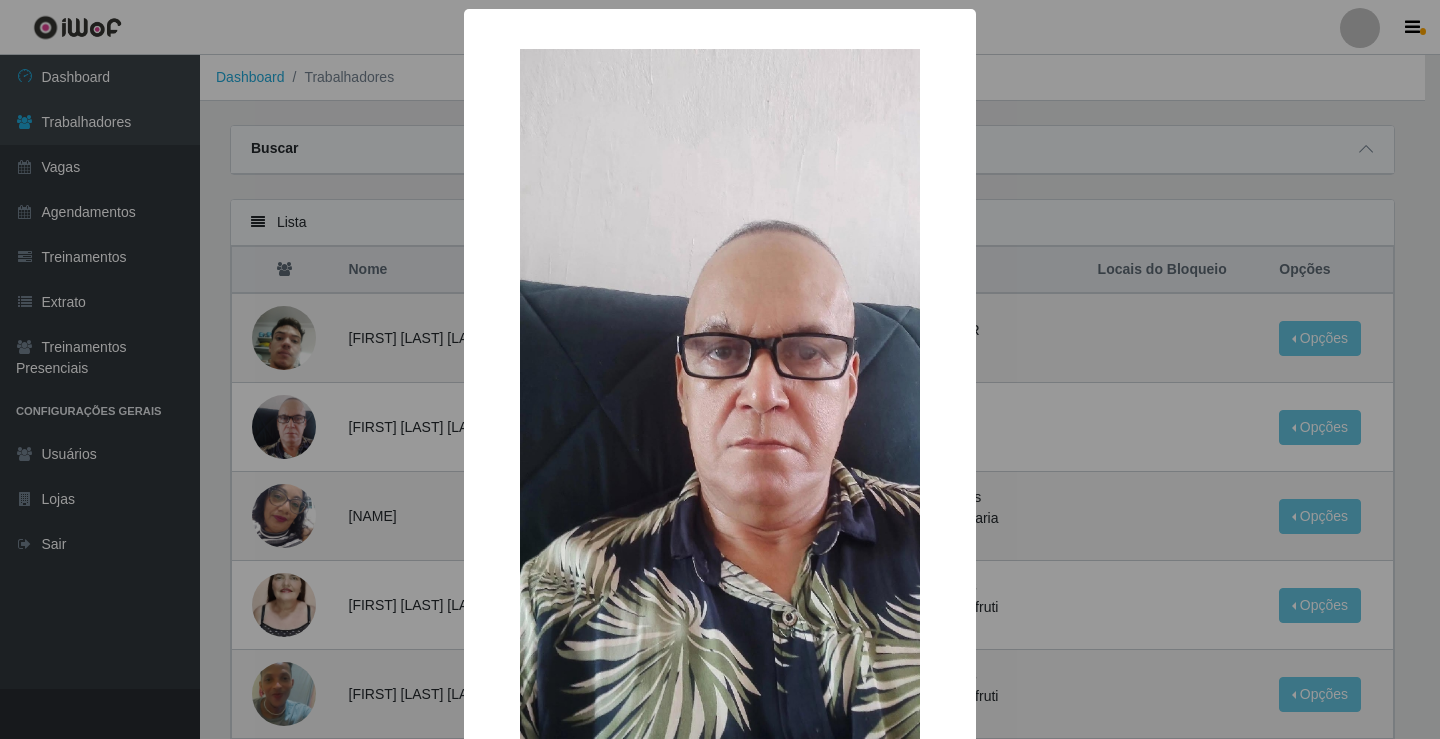 click on "× OK Cancel" at bounding box center [720, 369] 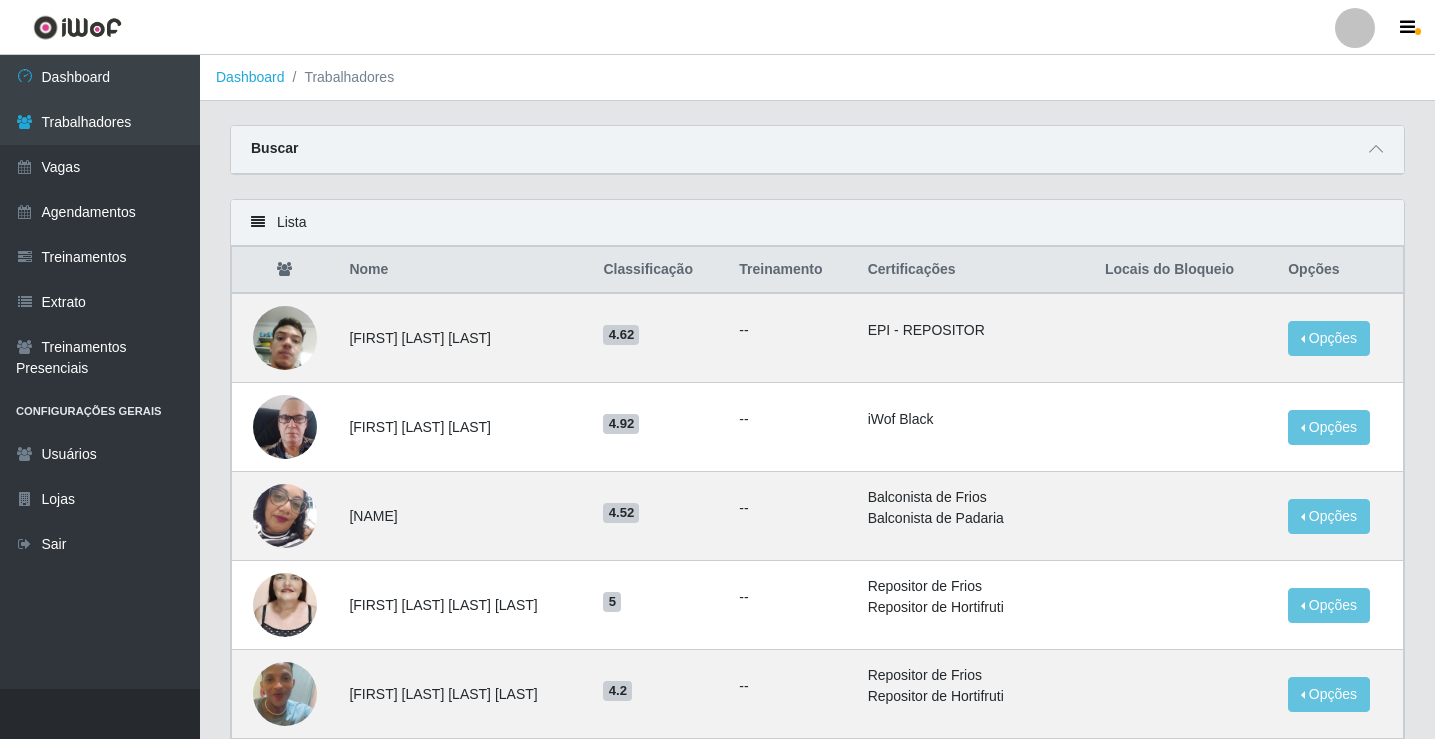 click at bounding box center [285, 516] 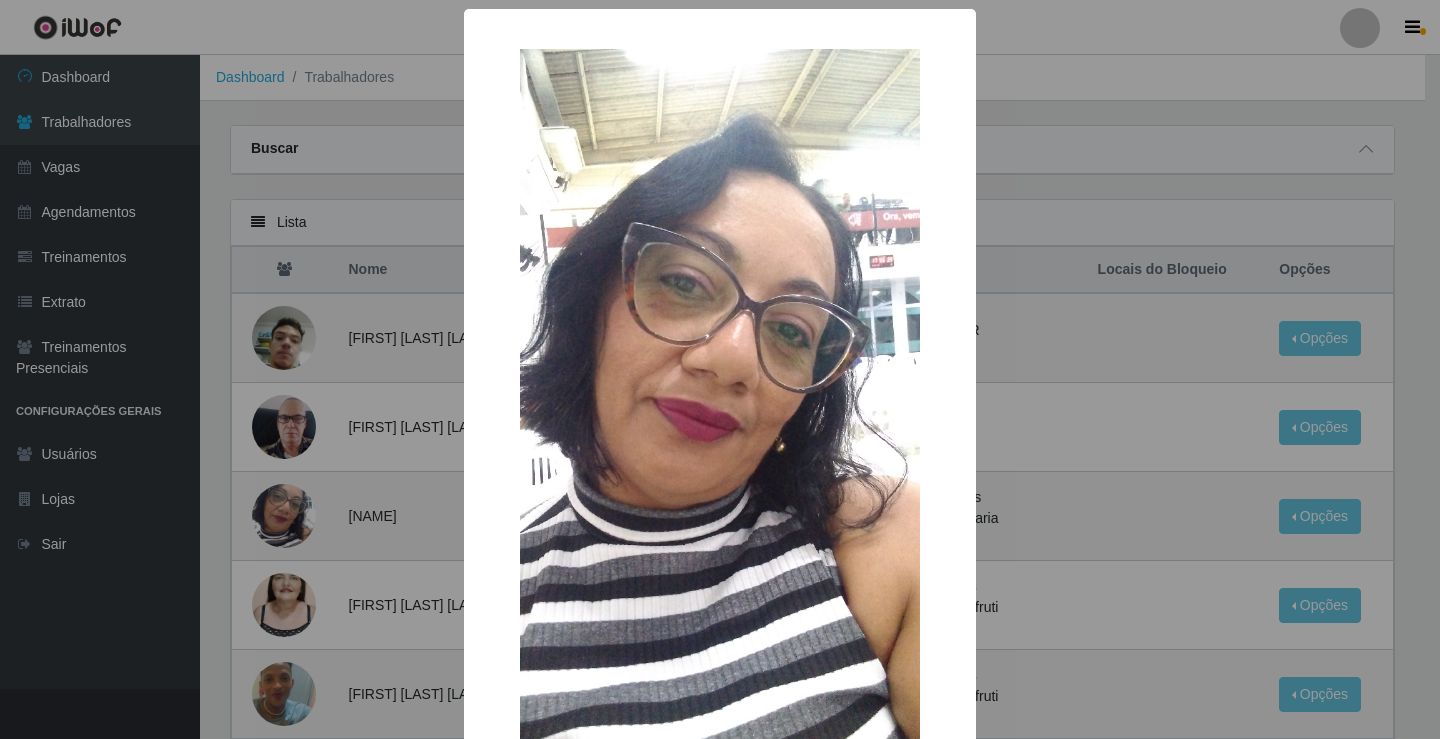 click on "× OK Cancel" at bounding box center (720, 369) 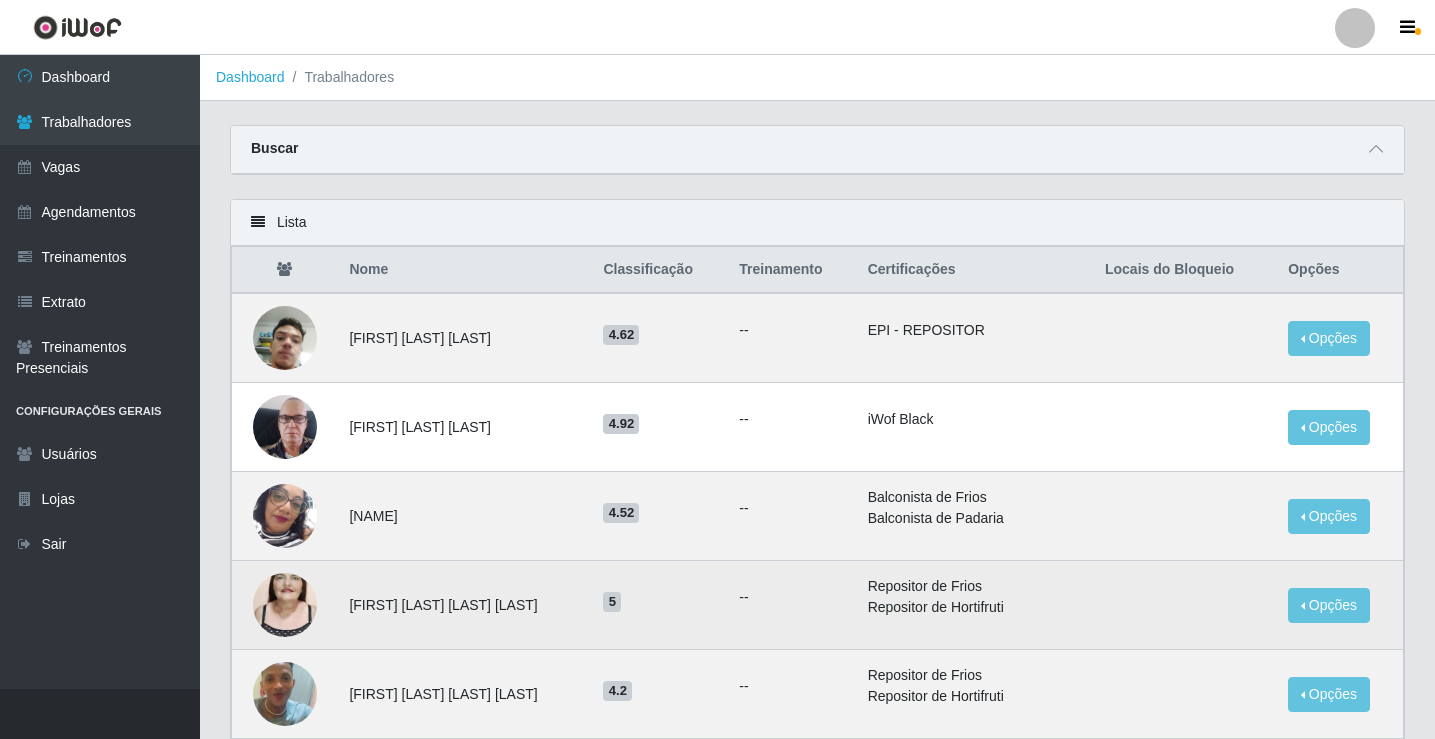 click at bounding box center (285, 605) 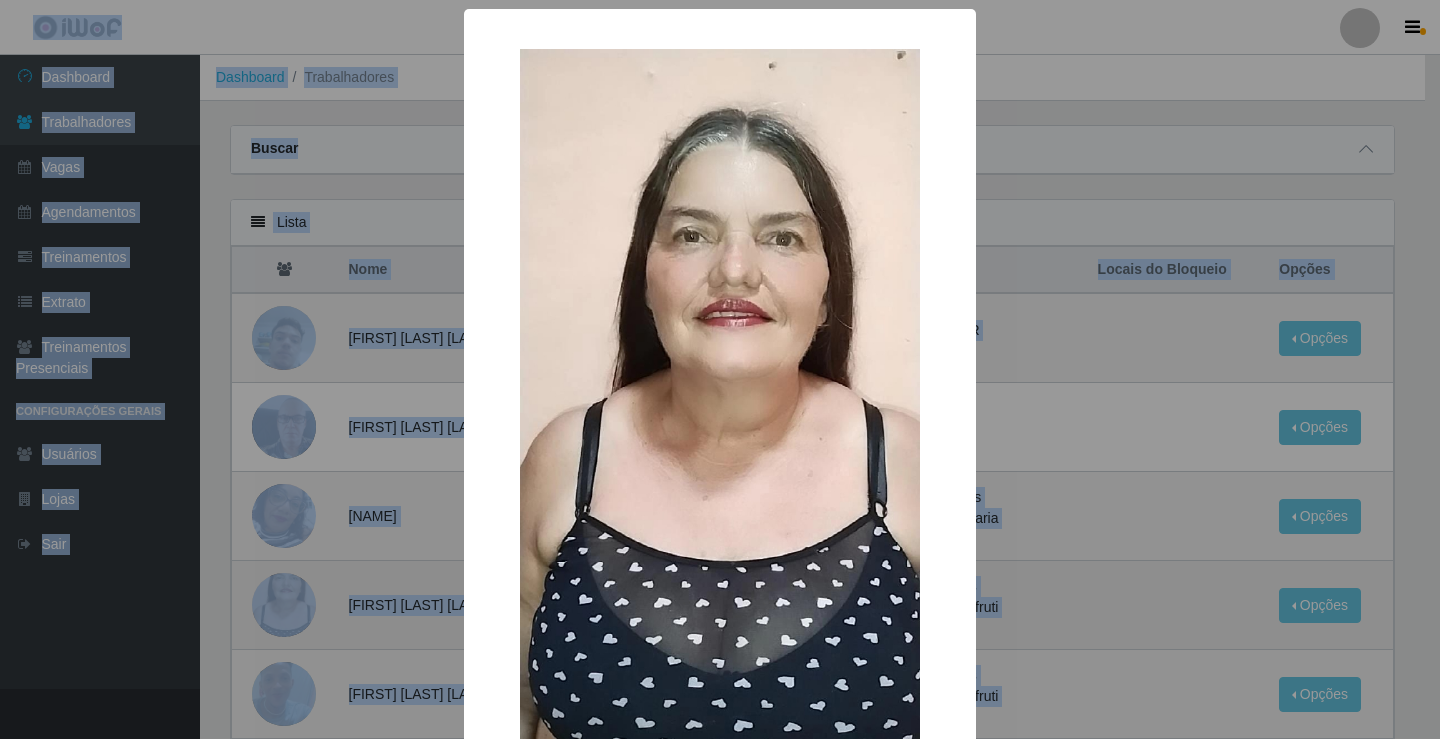 click on "× OK Cancel" at bounding box center (720, 369) 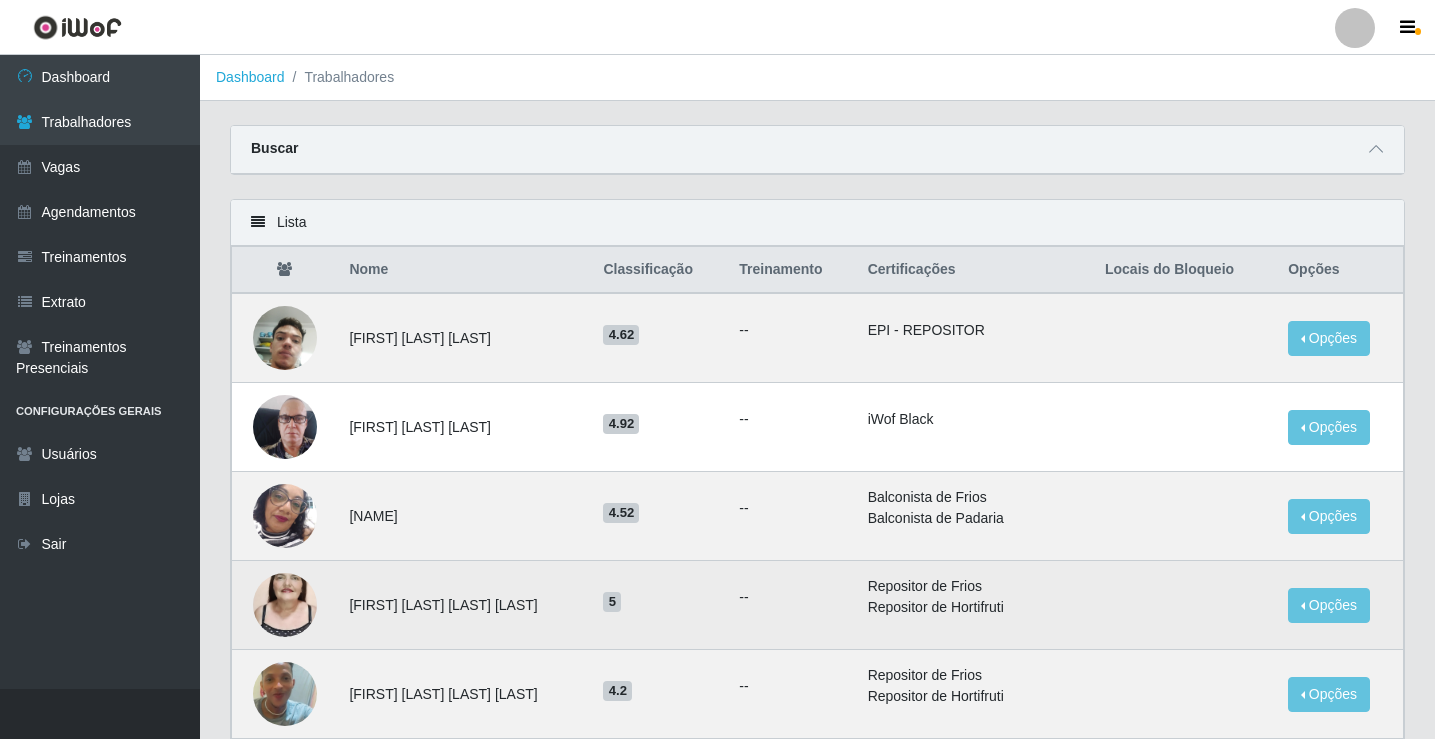 click at bounding box center [285, 605] 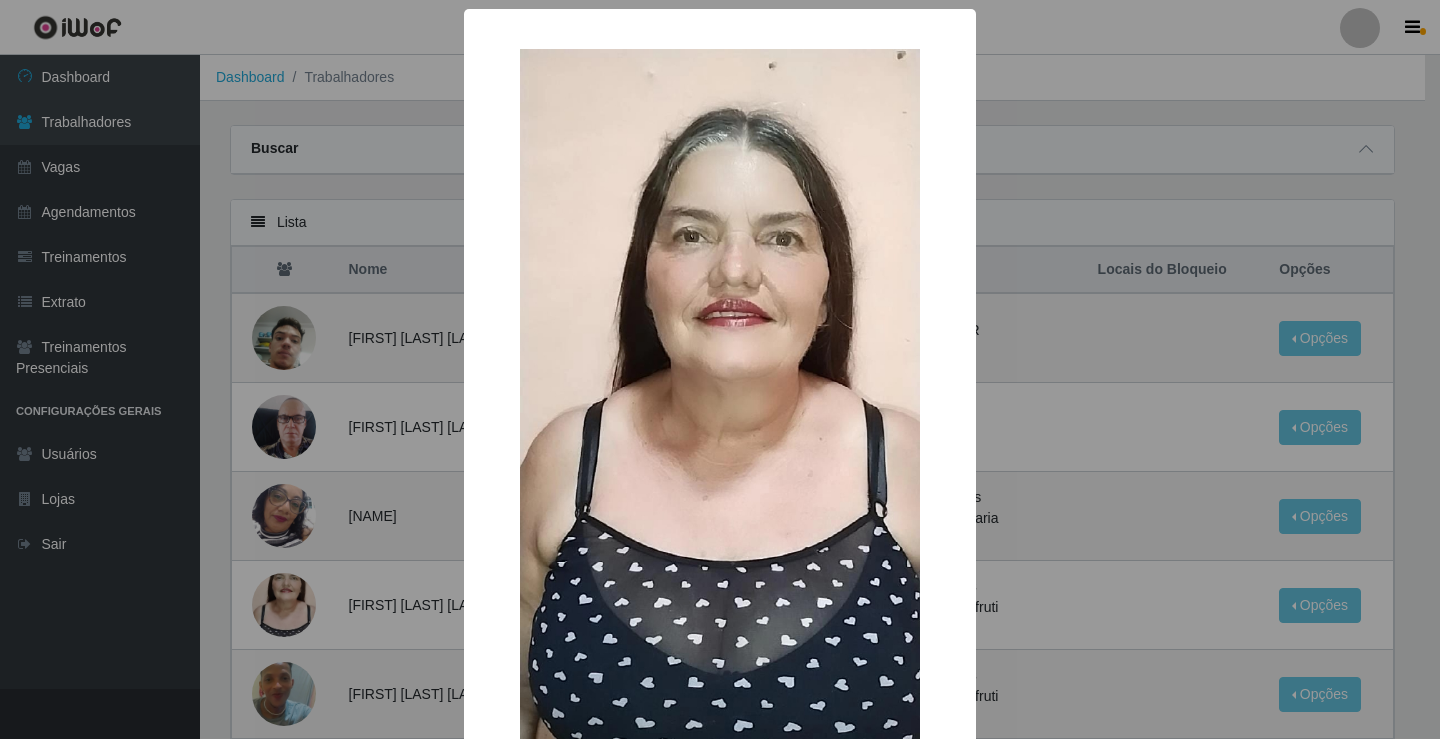 click on "× OK Cancel" at bounding box center [720, 369] 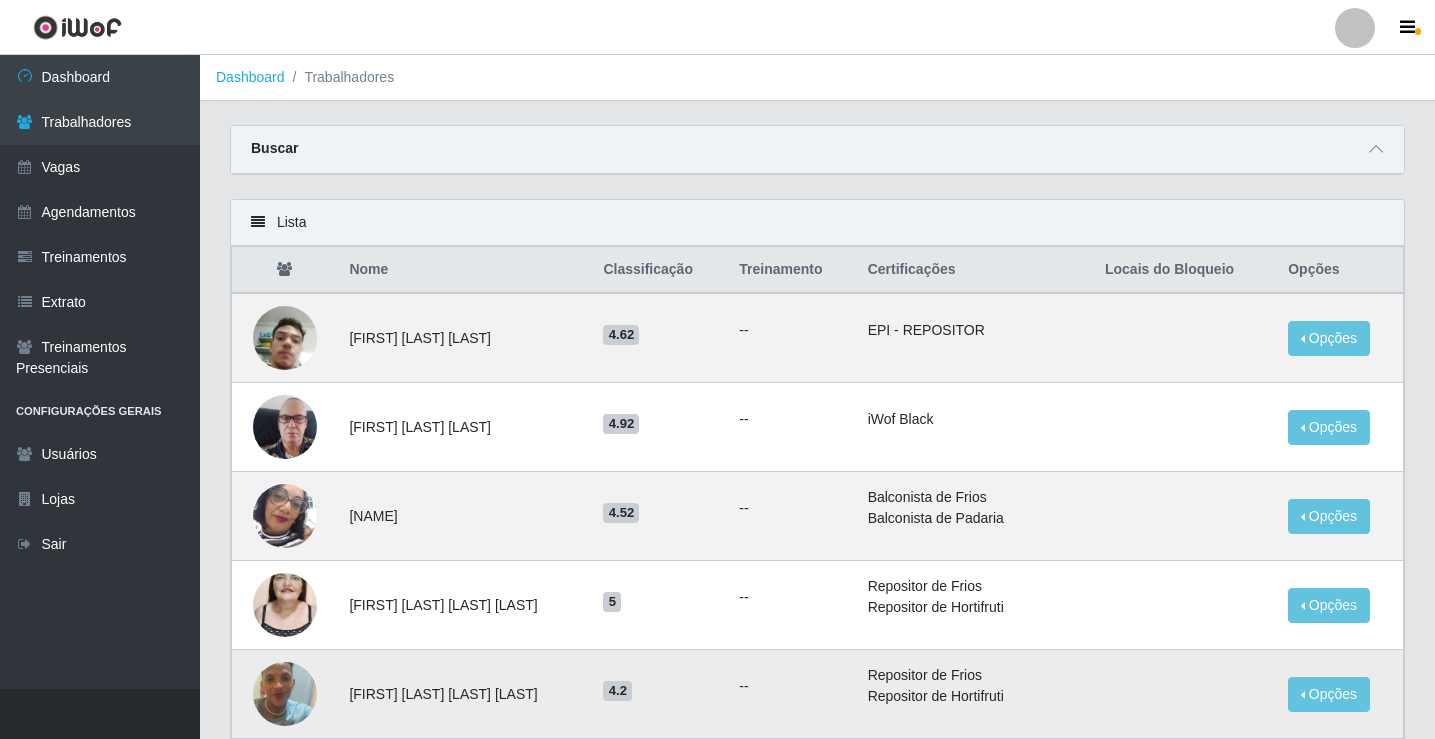 click at bounding box center [285, 694] 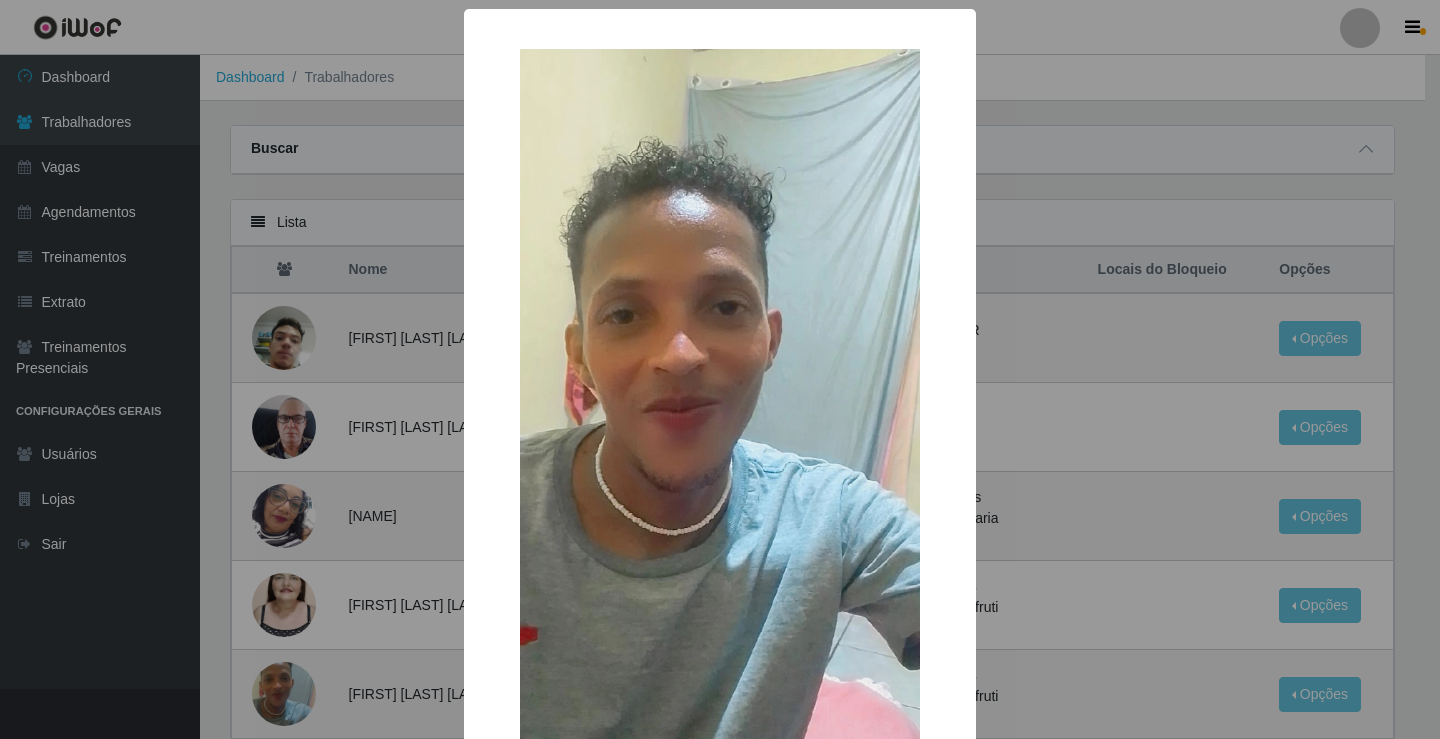 click on "× OK Cancel" at bounding box center [720, 369] 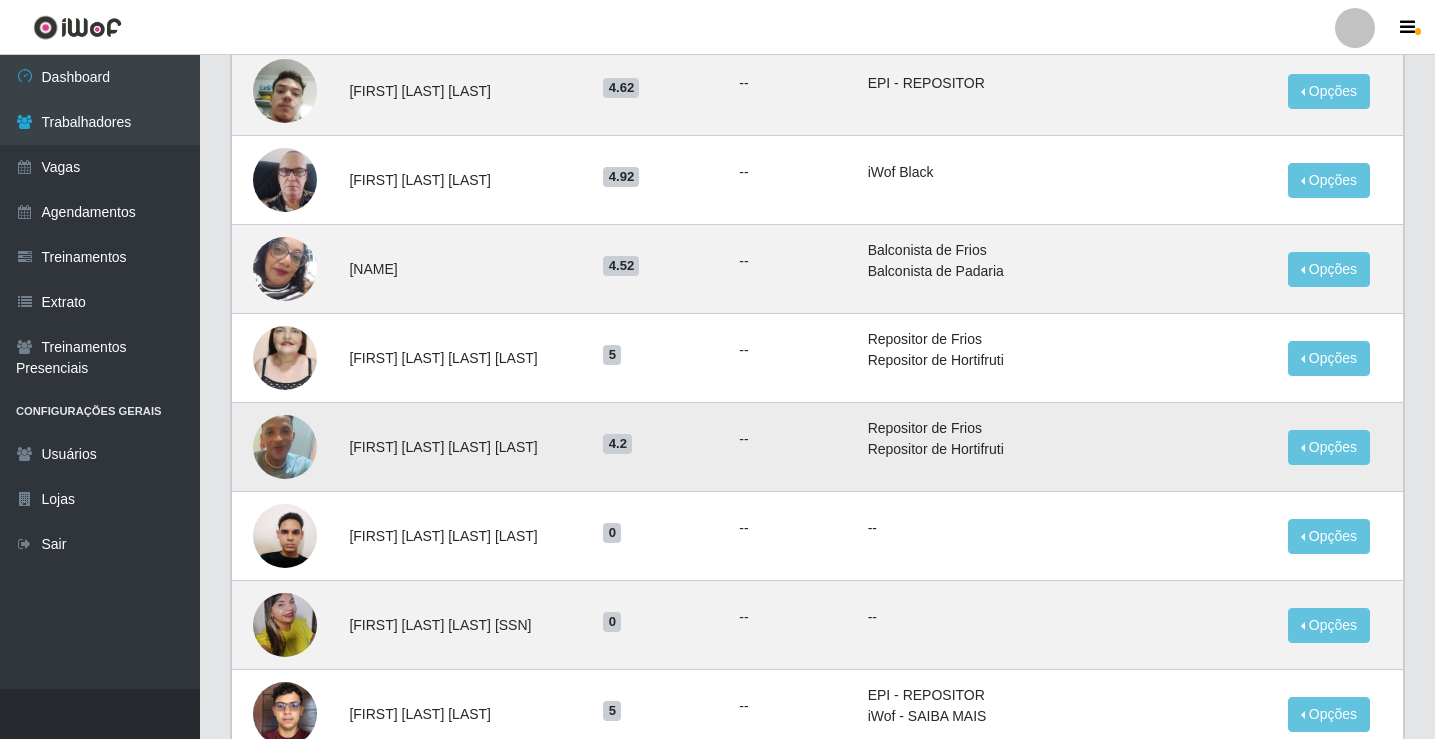 scroll, scrollTop: 400, scrollLeft: 0, axis: vertical 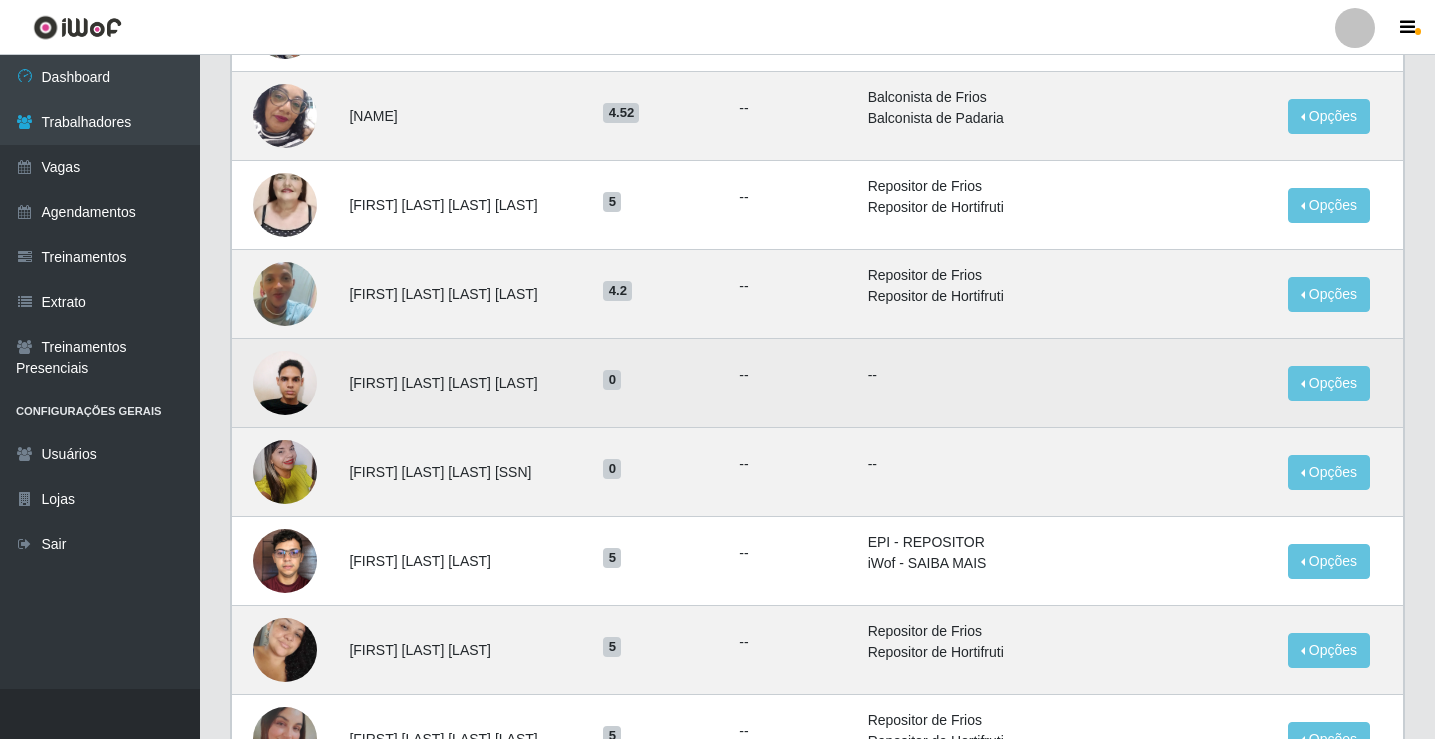 click at bounding box center [285, 382] 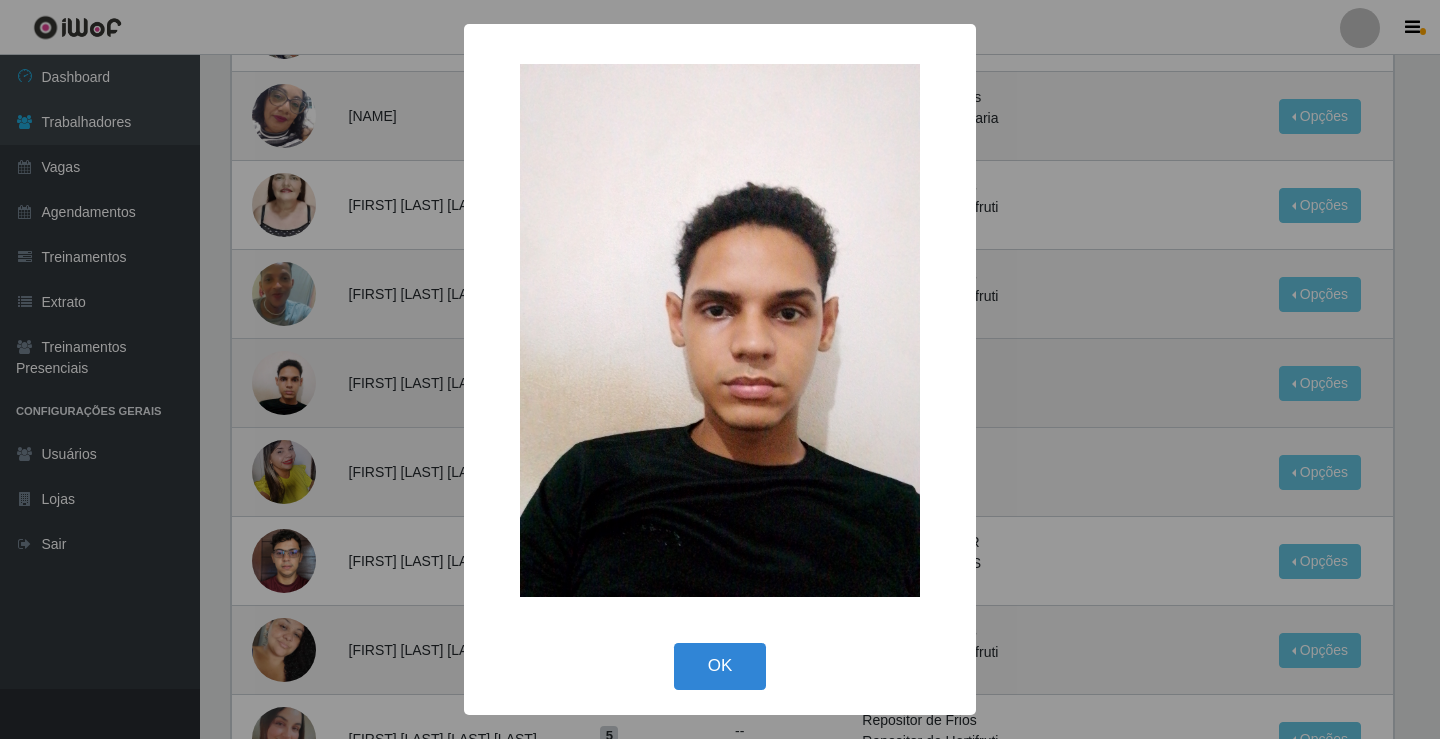 click on "× OK Cancel" at bounding box center [720, 369] 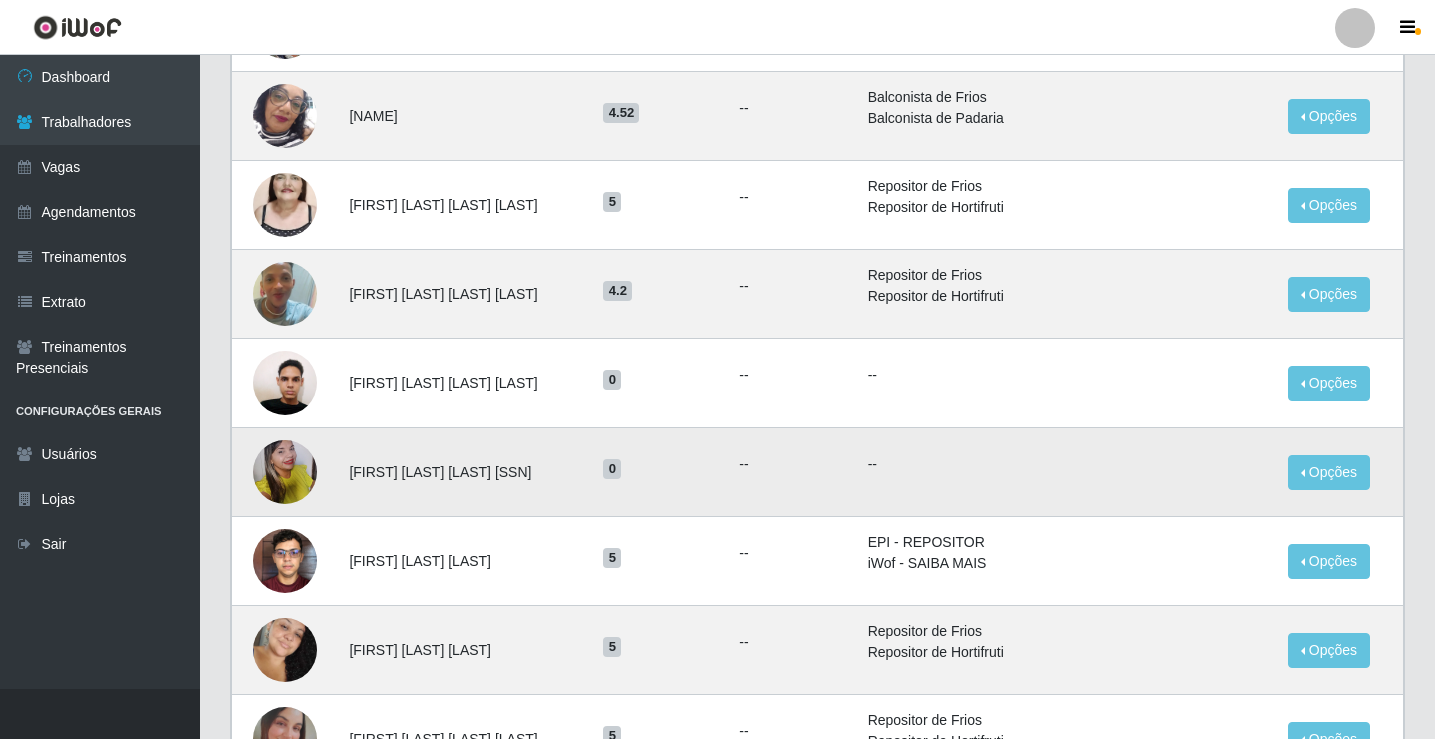 click at bounding box center (285, 471) 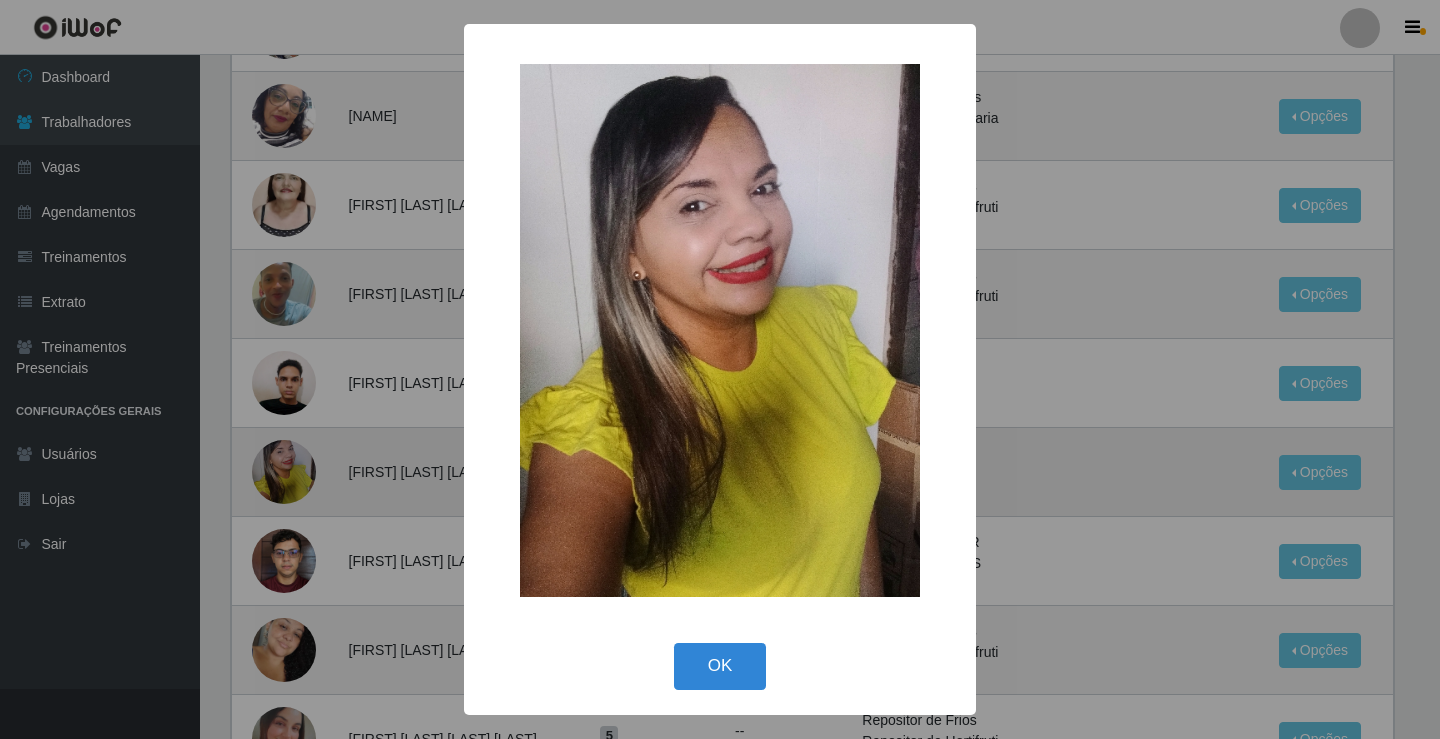 click on "× OK Cancel" at bounding box center [720, 369] 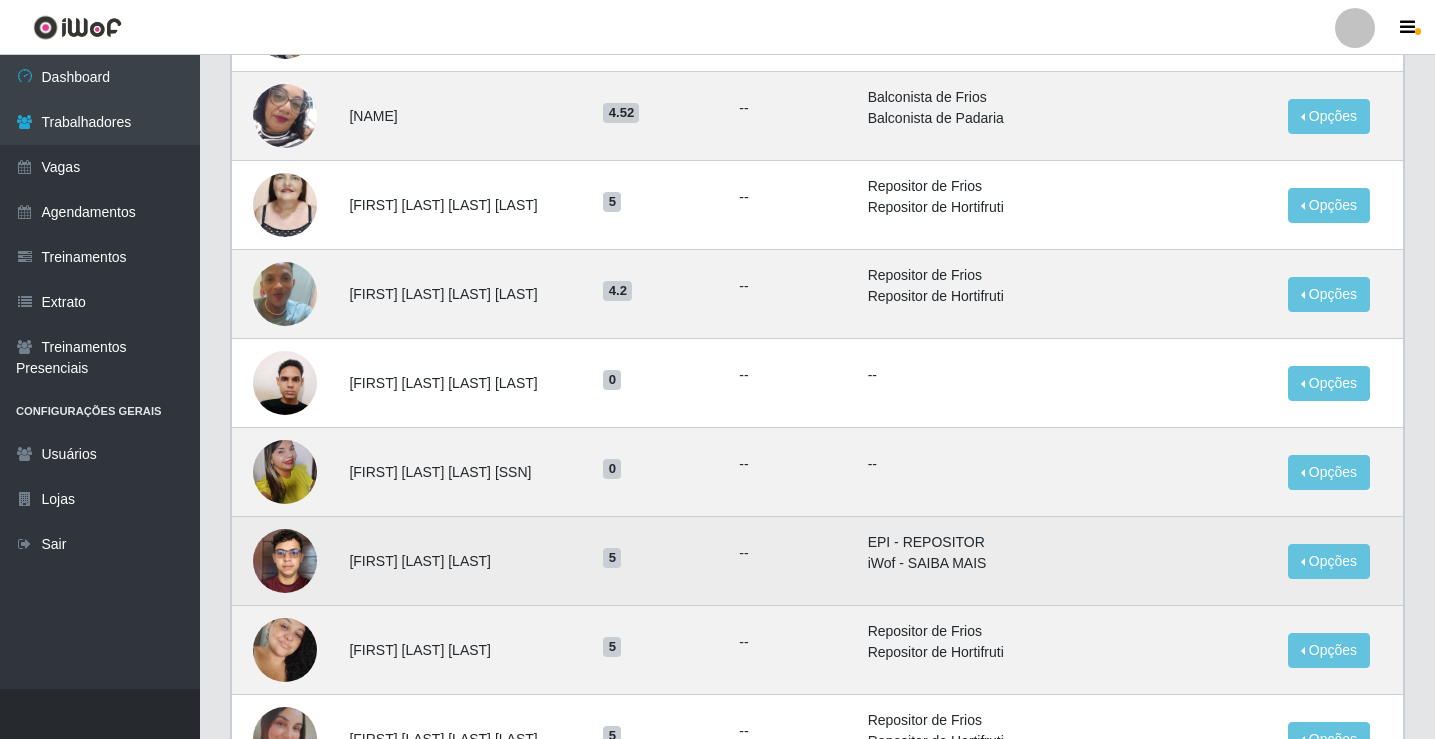 click at bounding box center [285, 560] 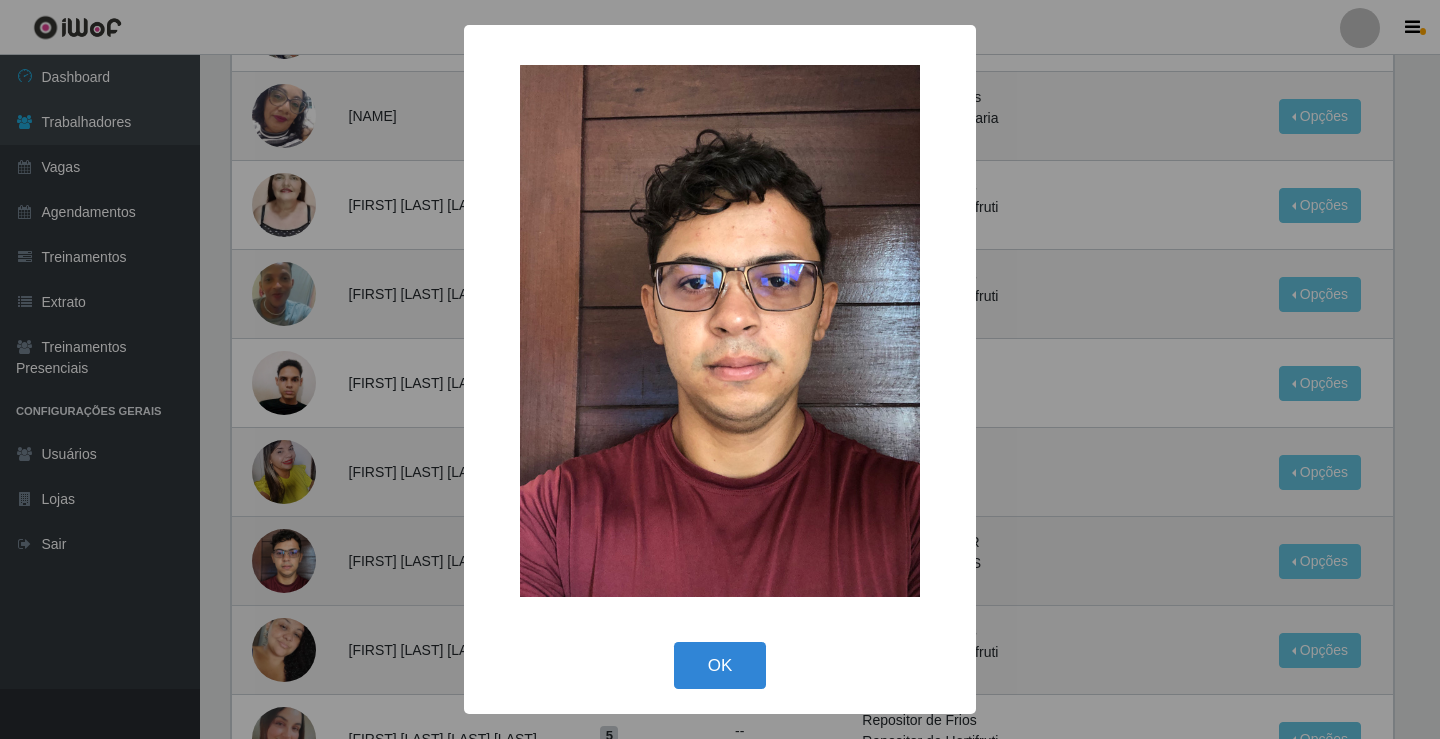 click on "× OK Cancel" at bounding box center [720, 369] 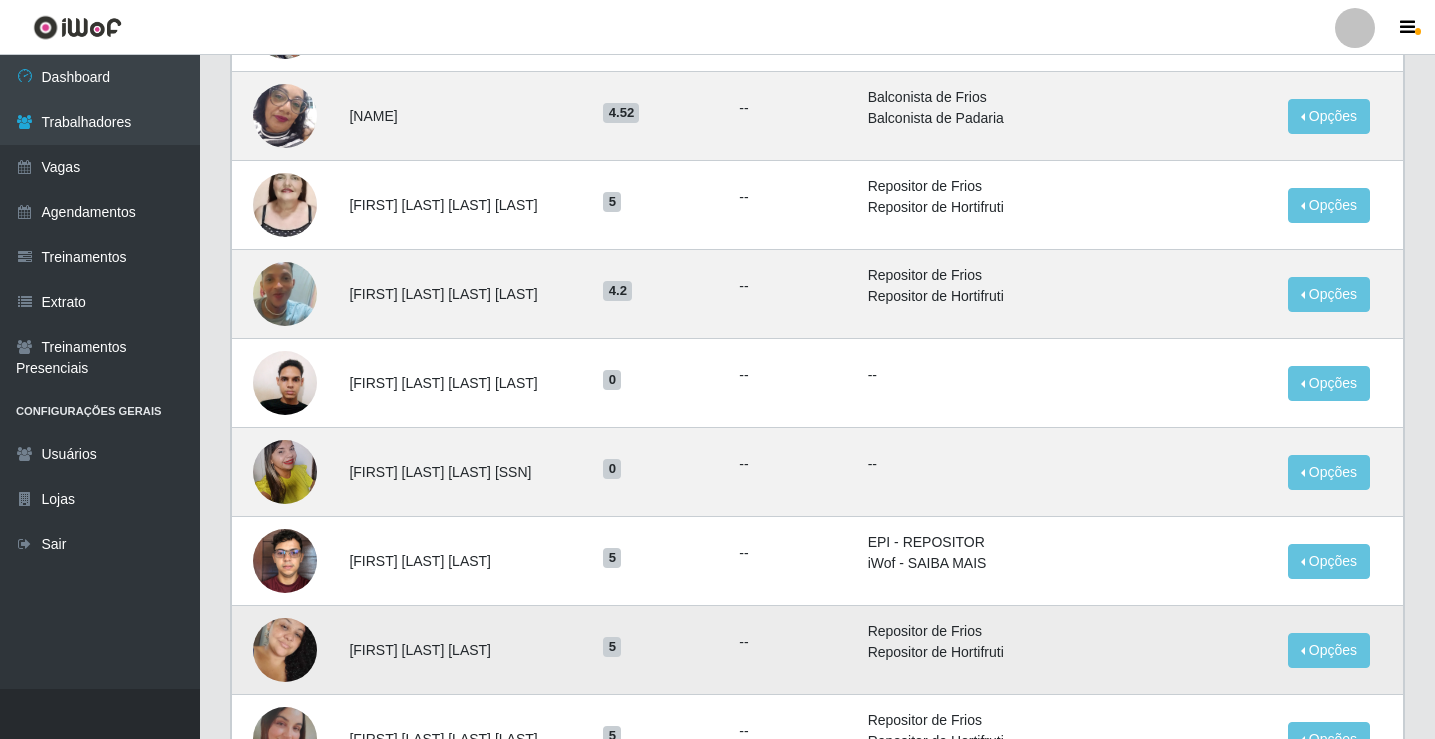 click at bounding box center [285, 650] 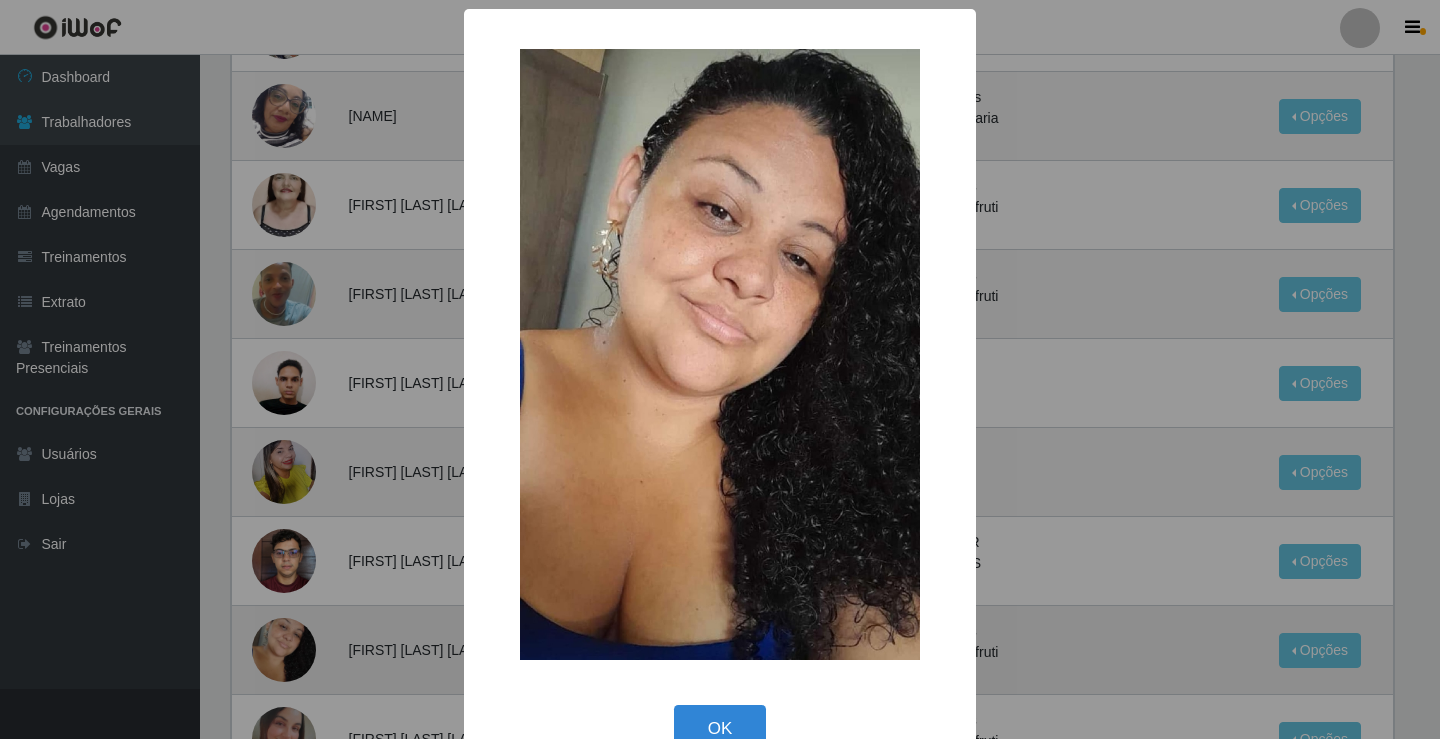 click on "× OK Cancel" at bounding box center (720, 369) 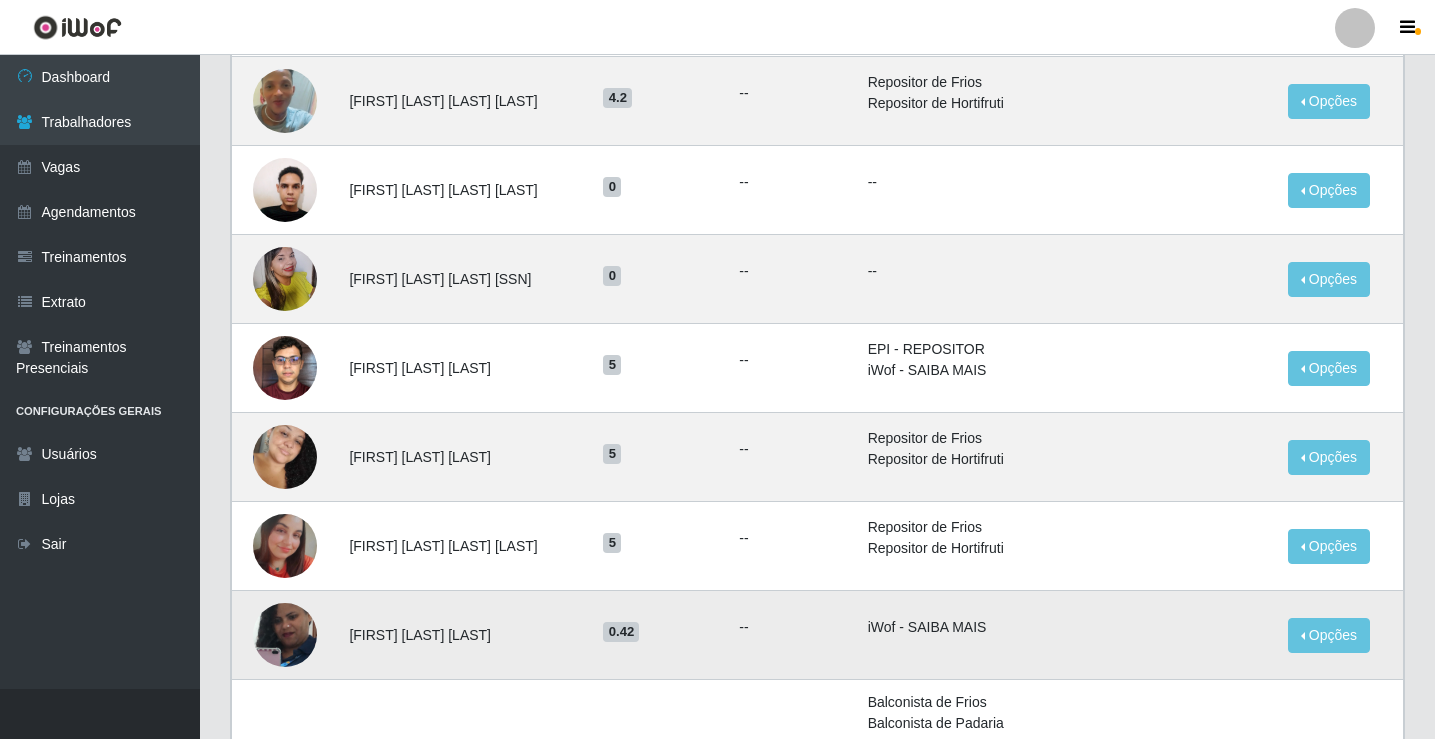 scroll, scrollTop: 700, scrollLeft: 0, axis: vertical 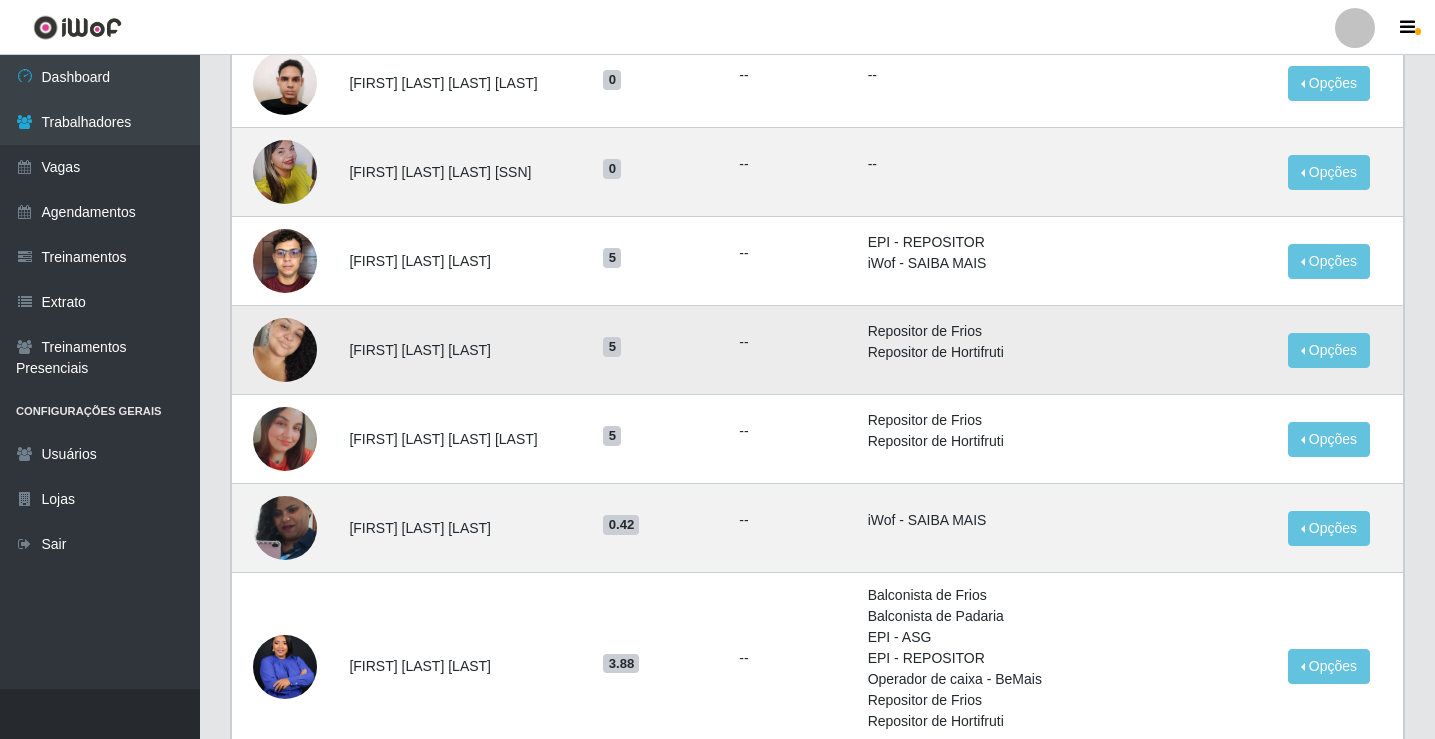 click at bounding box center (285, 350) 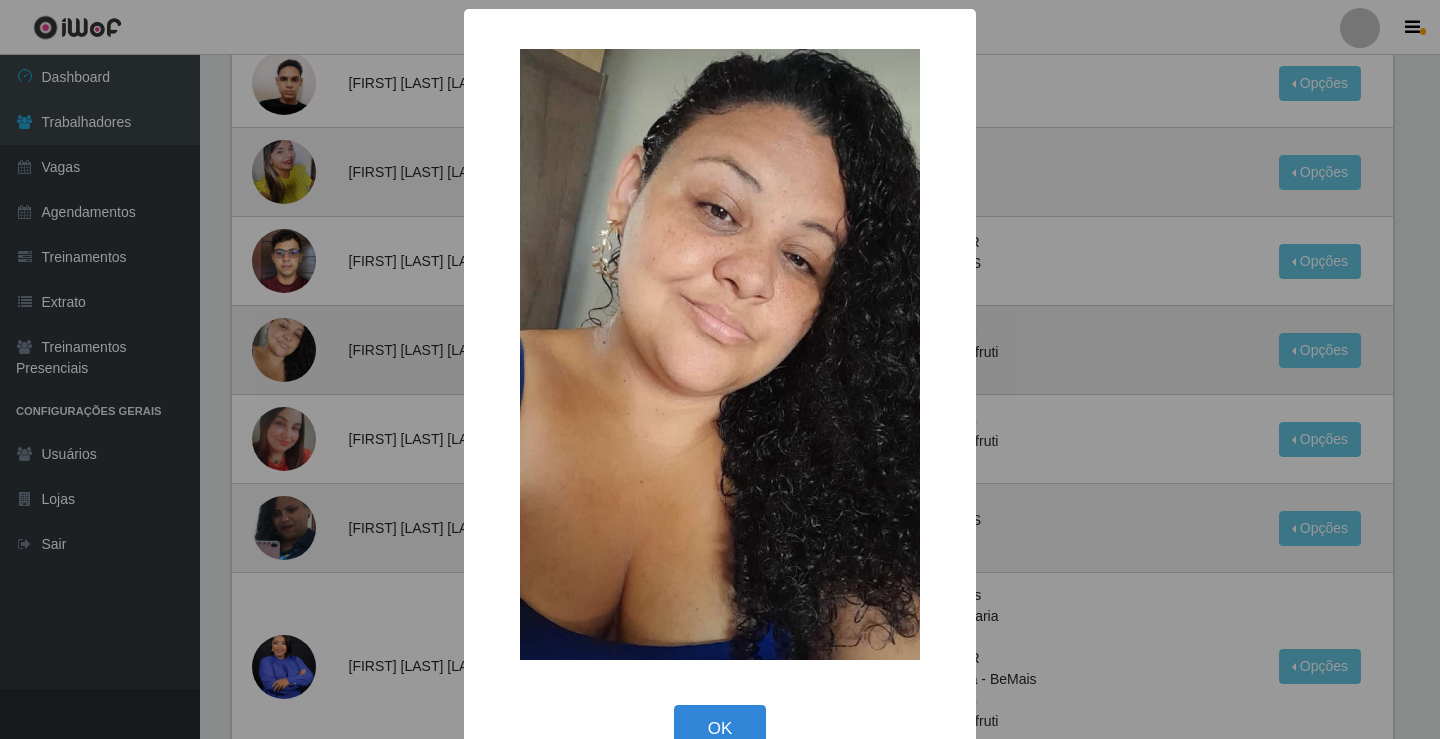 click on "× OK Cancel" at bounding box center (720, 369) 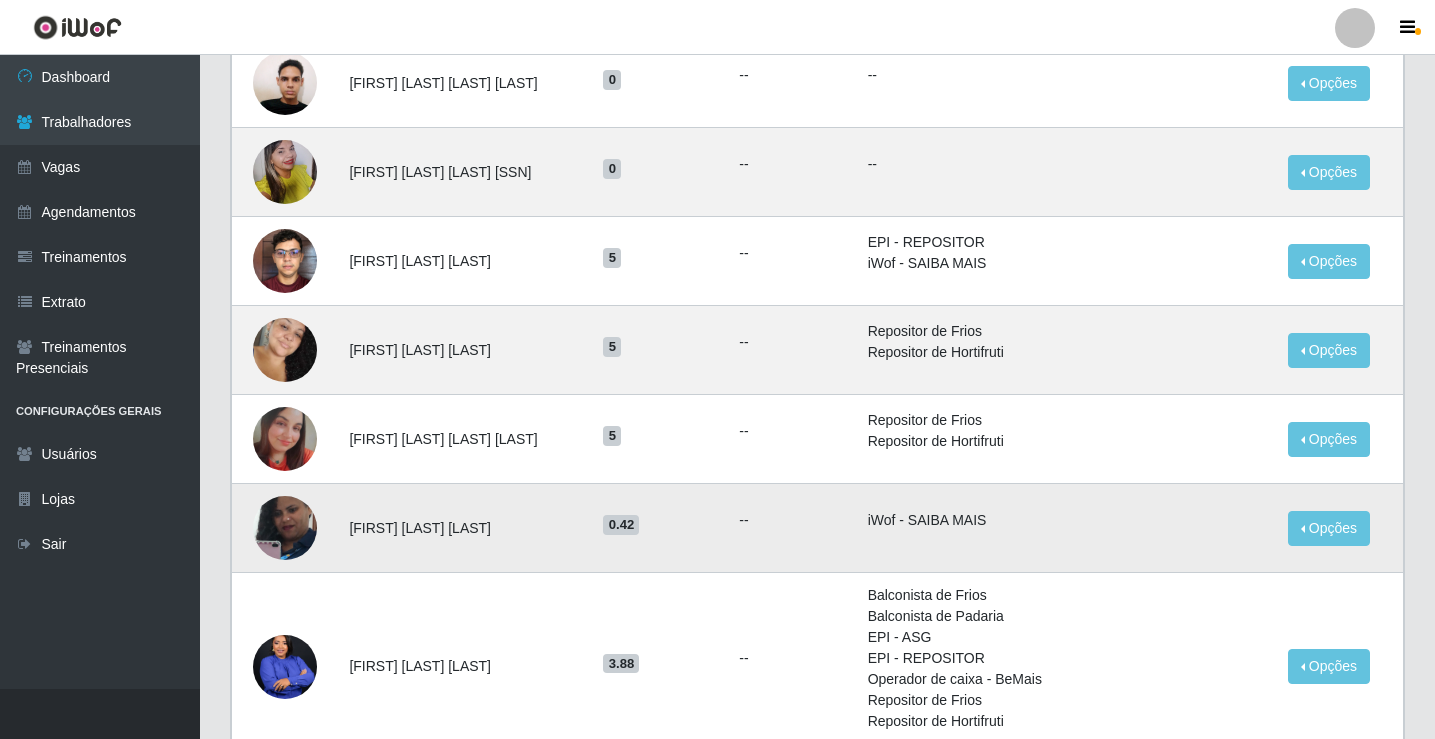 click at bounding box center (285, 528) 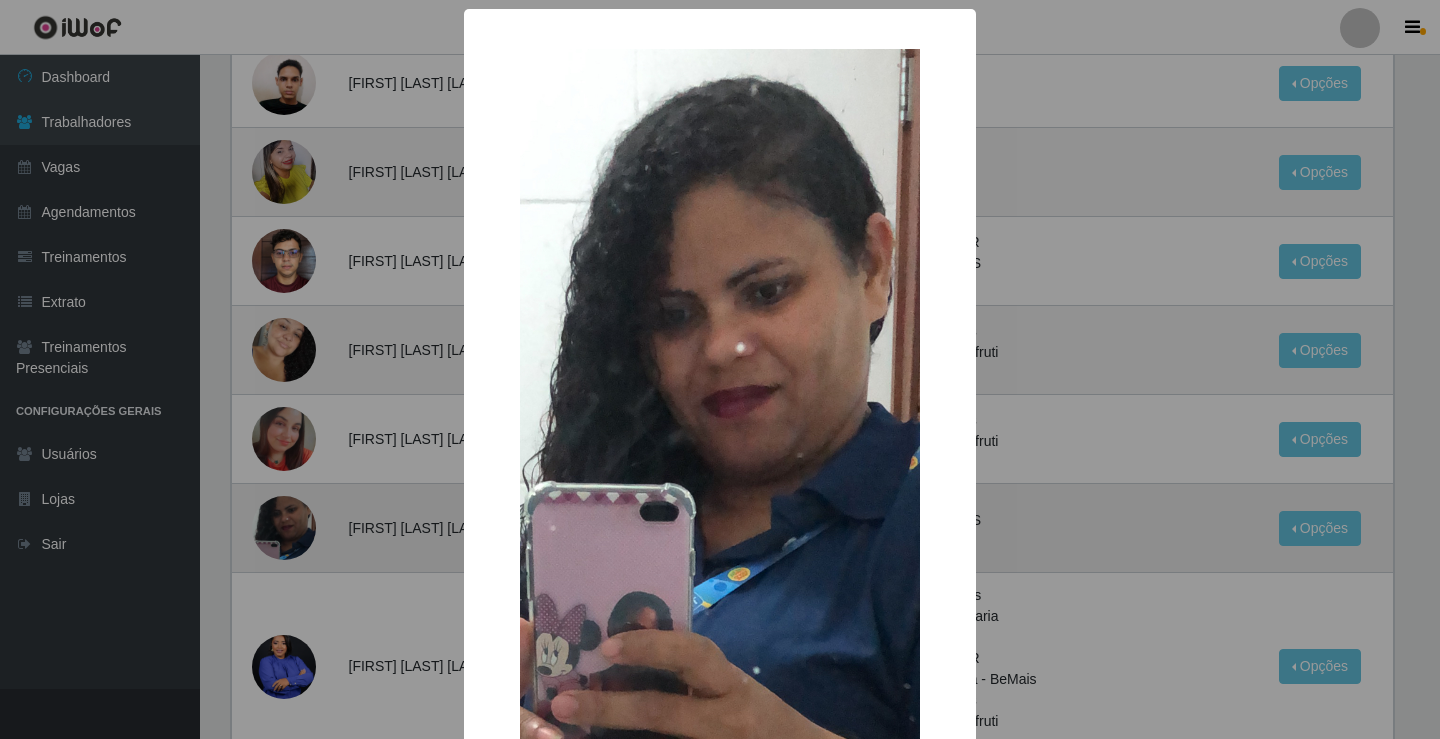 click on "× OK Cancel" at bounding box center [720, 369] 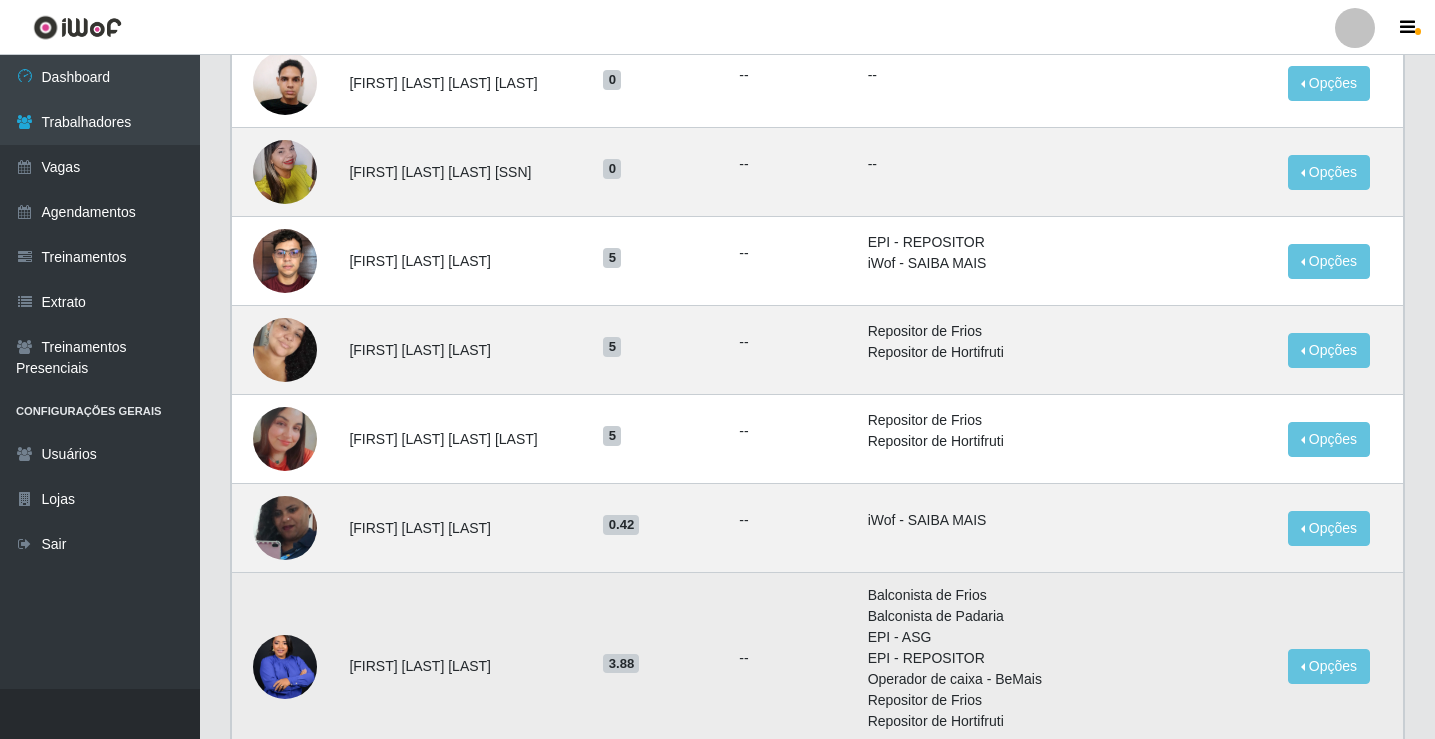 click at bounding box center [285, 666] 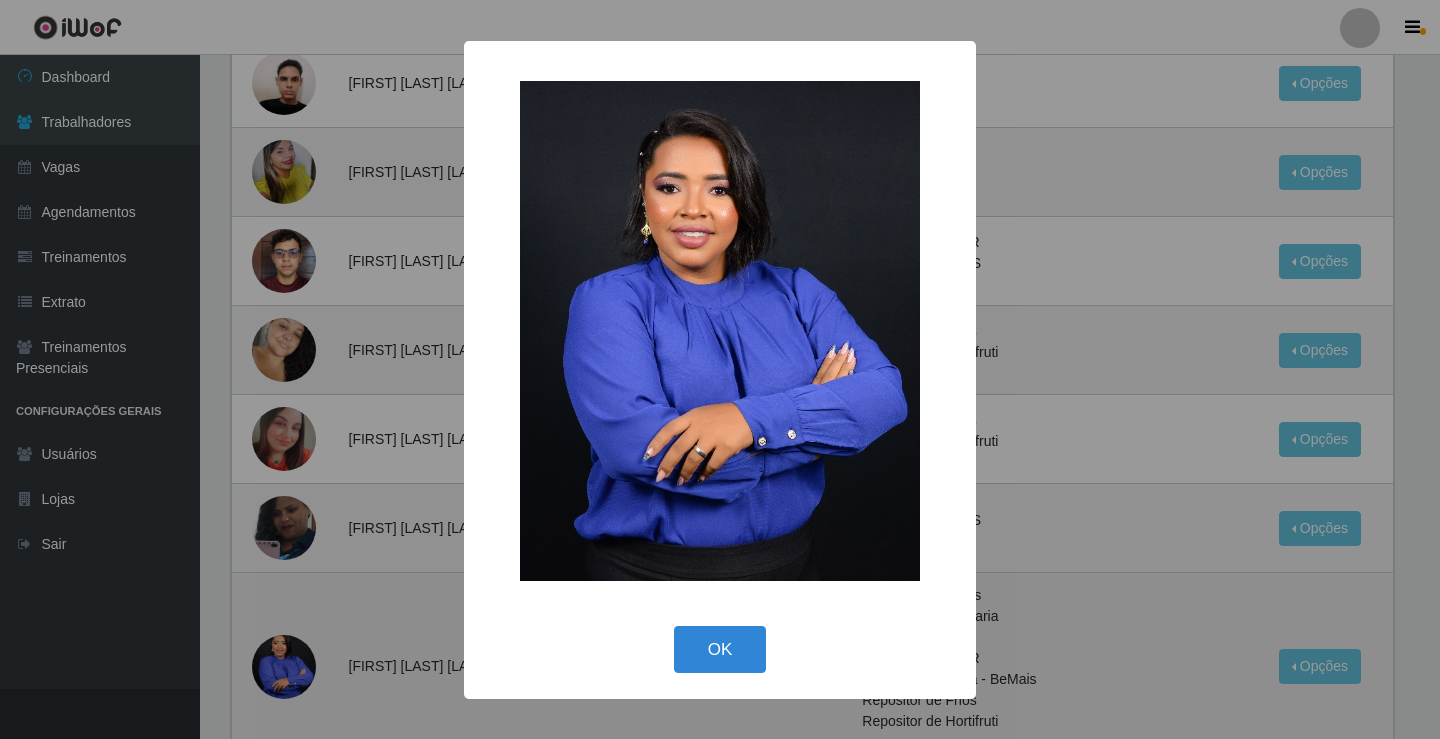 click on "× OK Cancel" at bounding box center [720, 369] 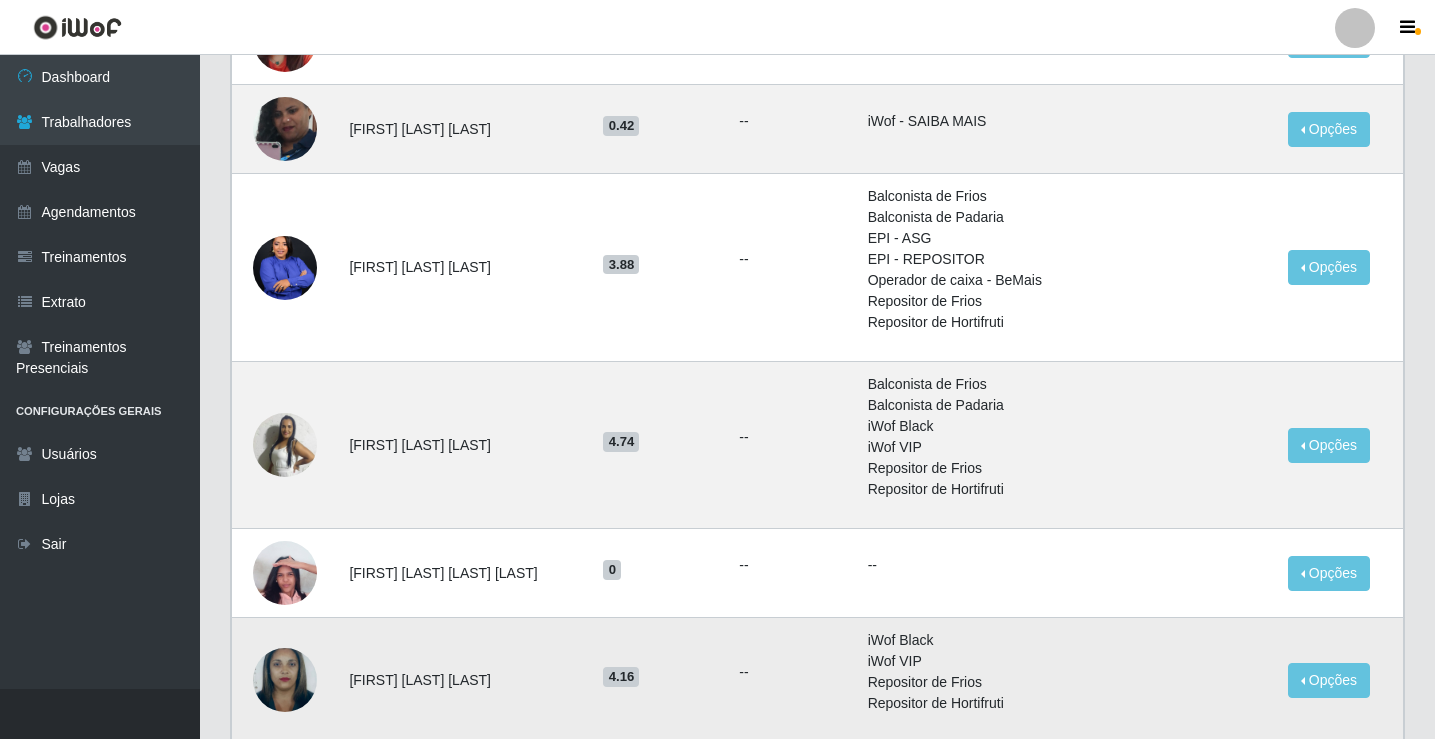 scroll, scrollTop: 1100, scrollLeft: 0, axis: vertical 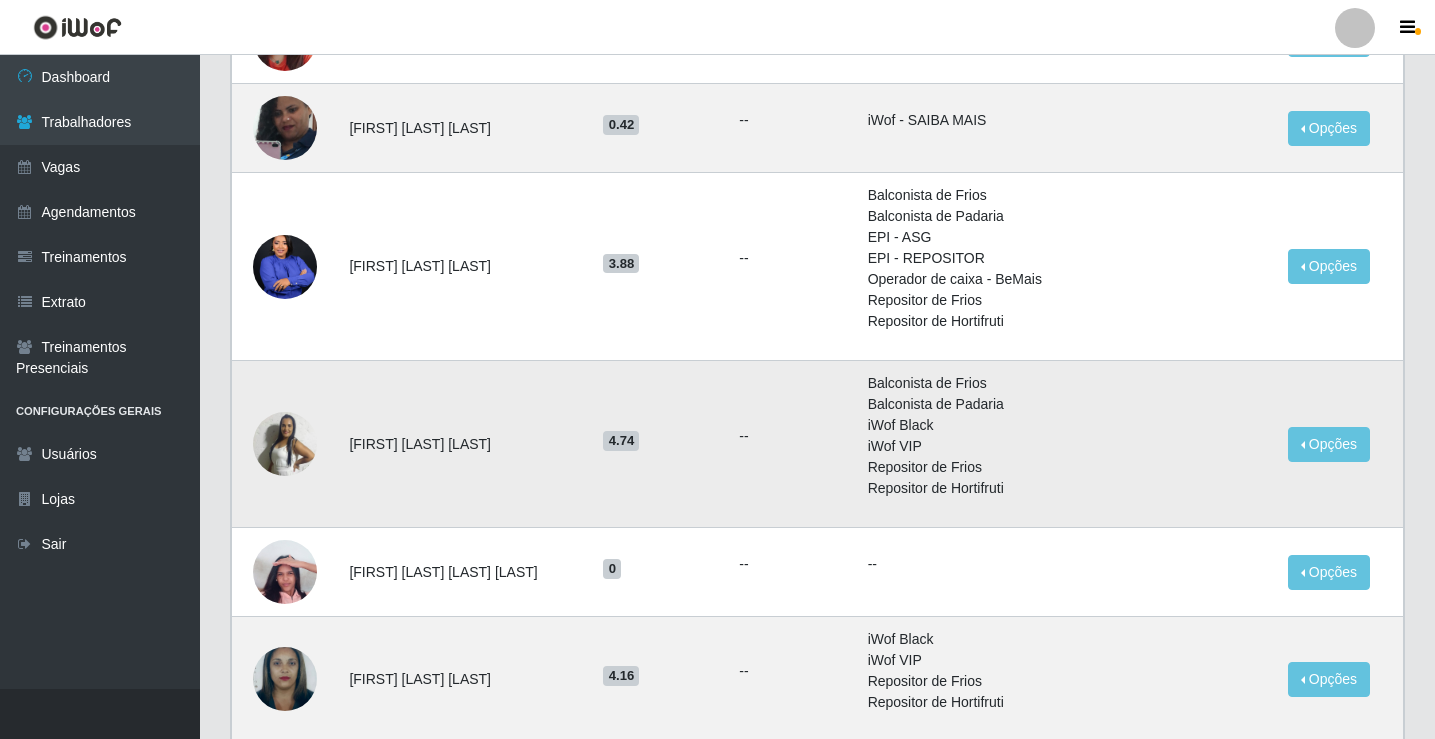 click at bounding box center [285, 444] 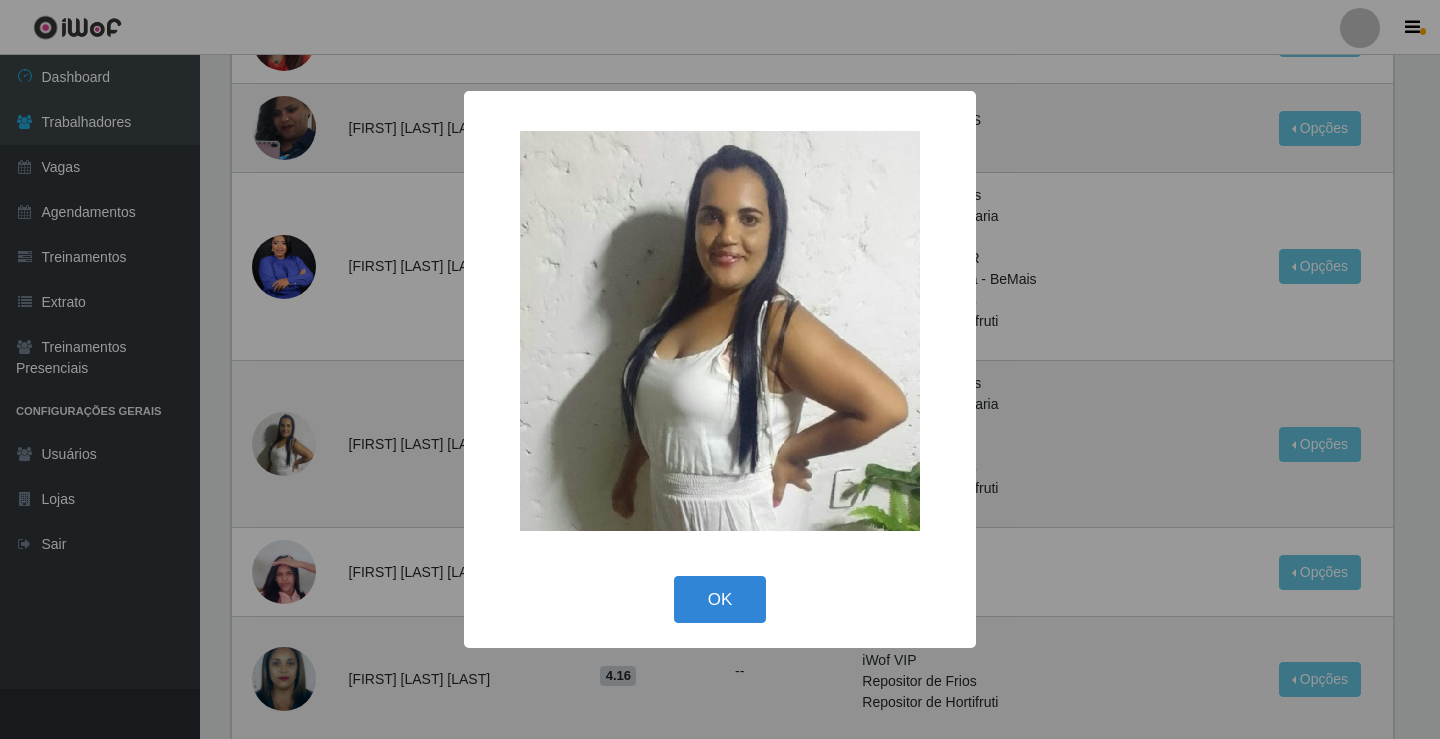 click on "× OK Cancel" at bounding box center (720, 369) 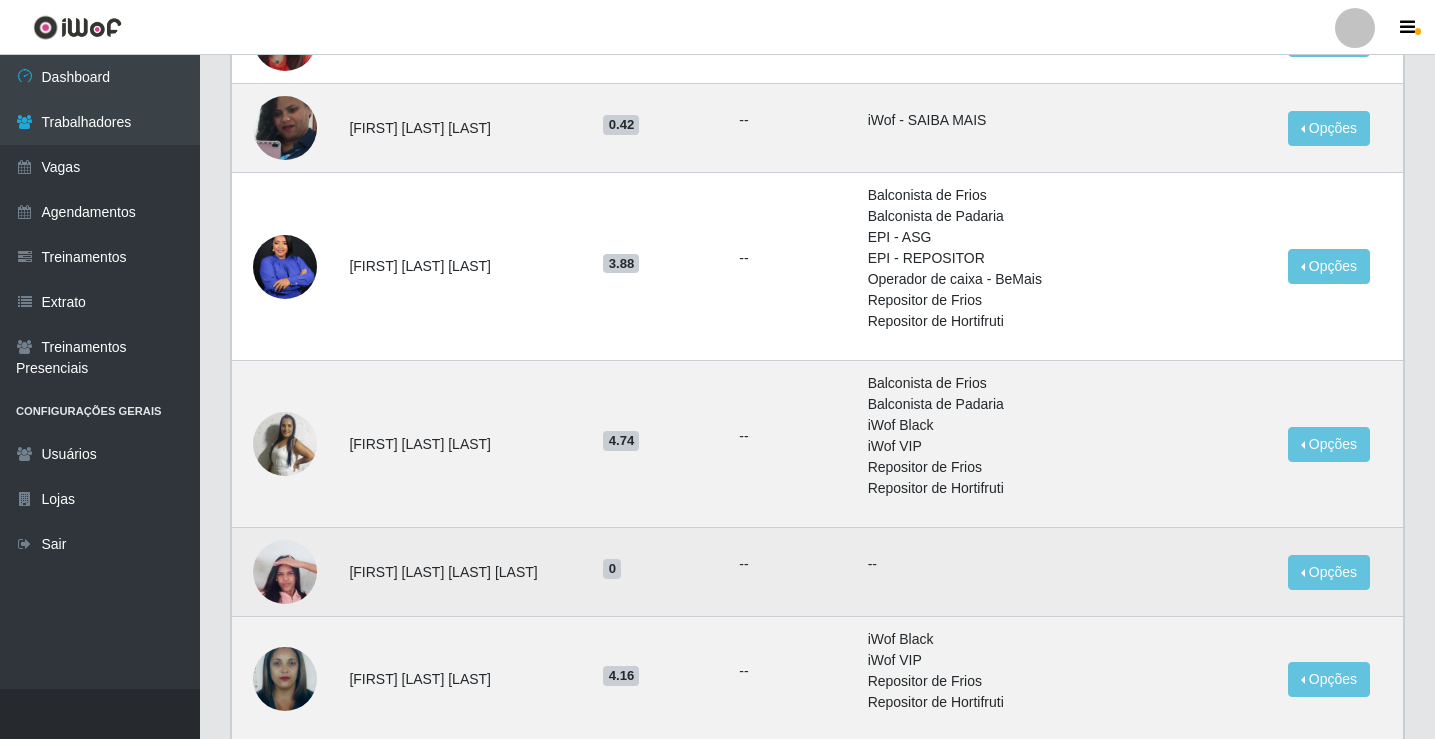 click at bounding box center [285, 571] 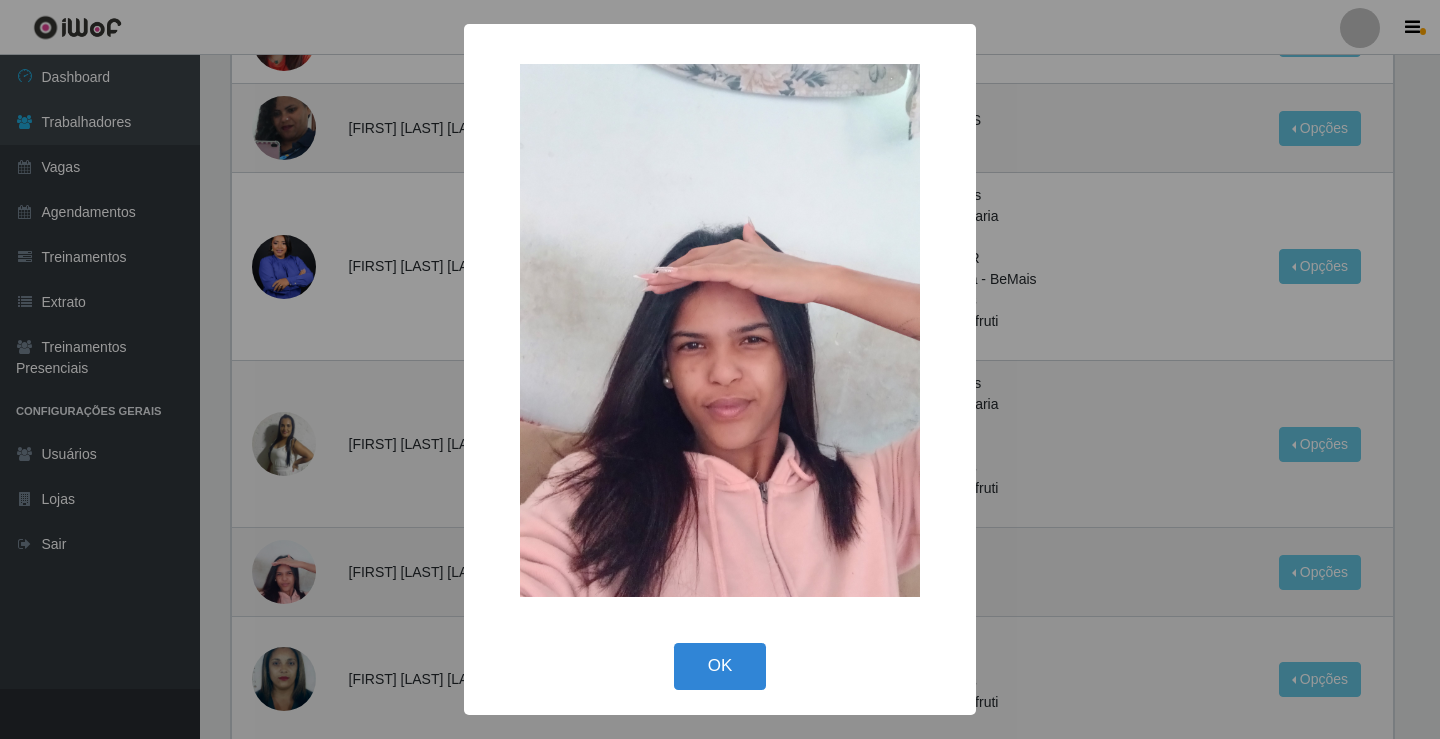 click on "× OK Cancel" at bounding box center (720, 369) 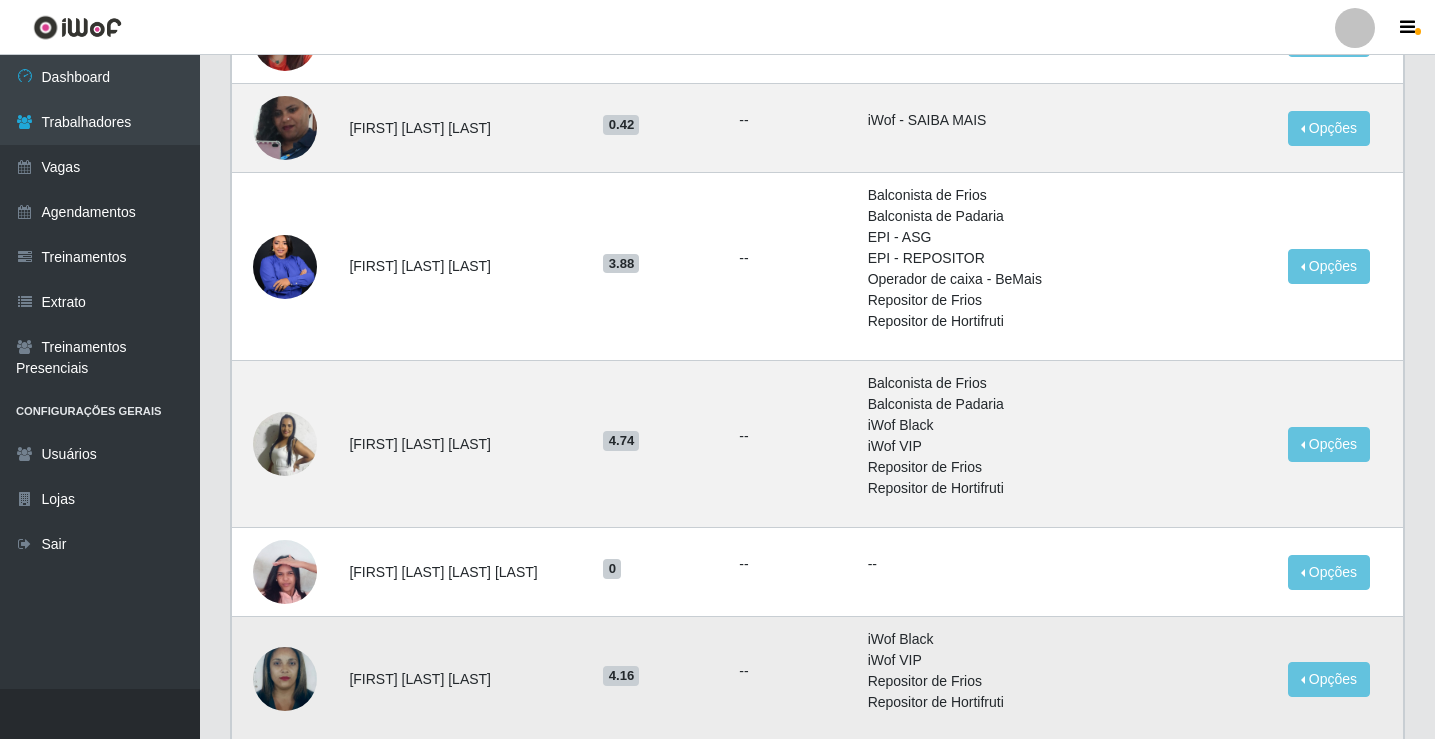 click at bounding box center (285, 679) 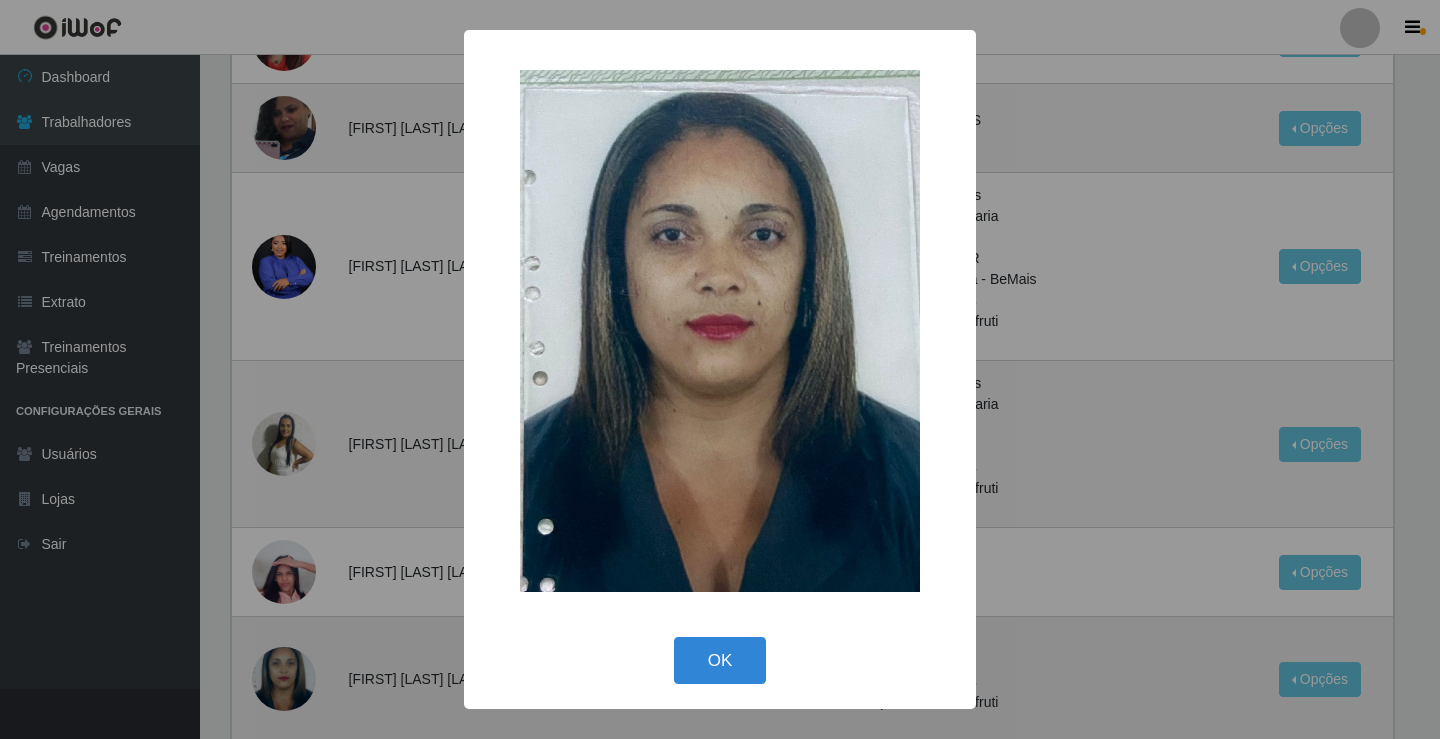 click on "× OK Cancel" at bounding box center [720, 369] 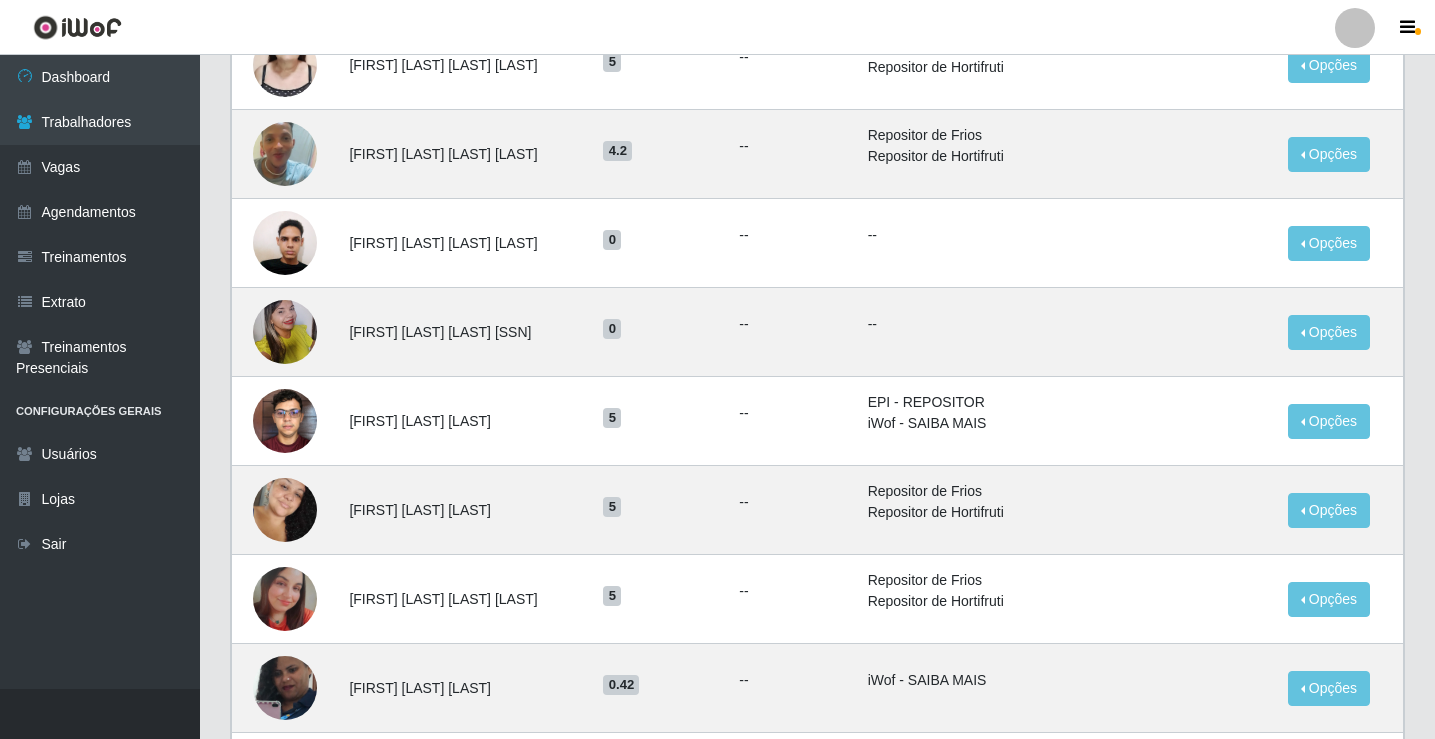 scroll, scrollTop: 0, scrollLeft: 0, axis: both 